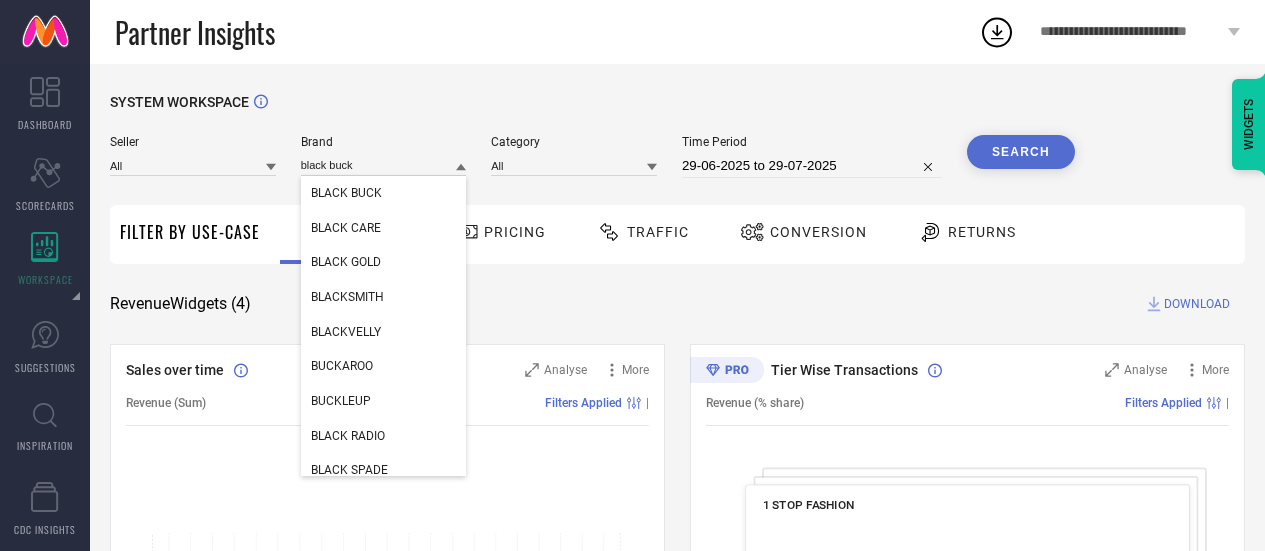 scroll, scrollTop: 0, scrollLeft: 0, axis: both 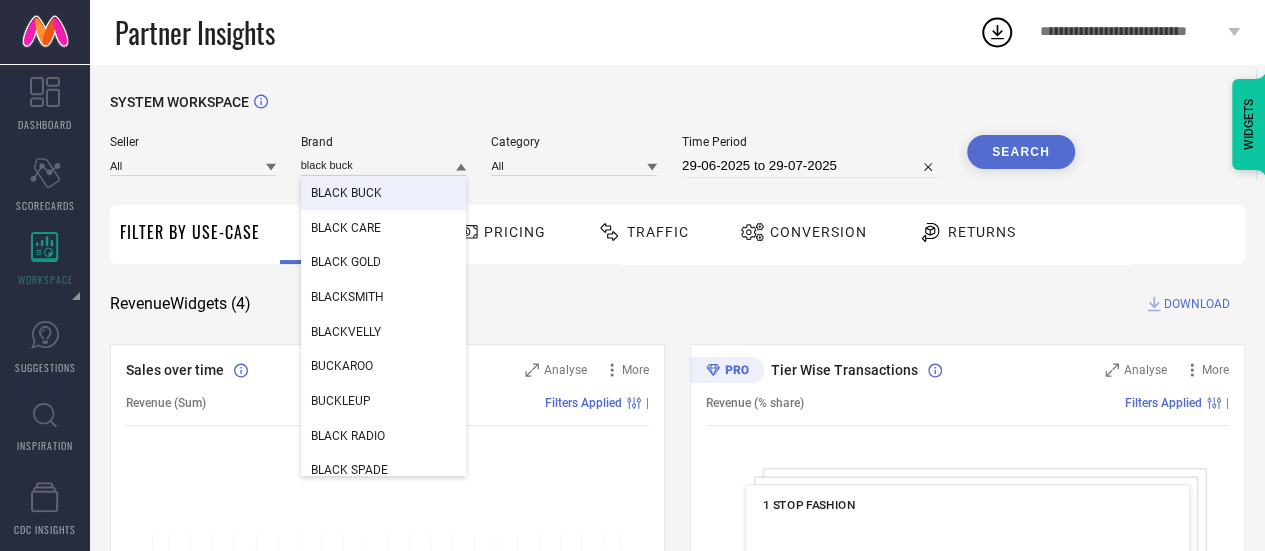 type on "black buck" 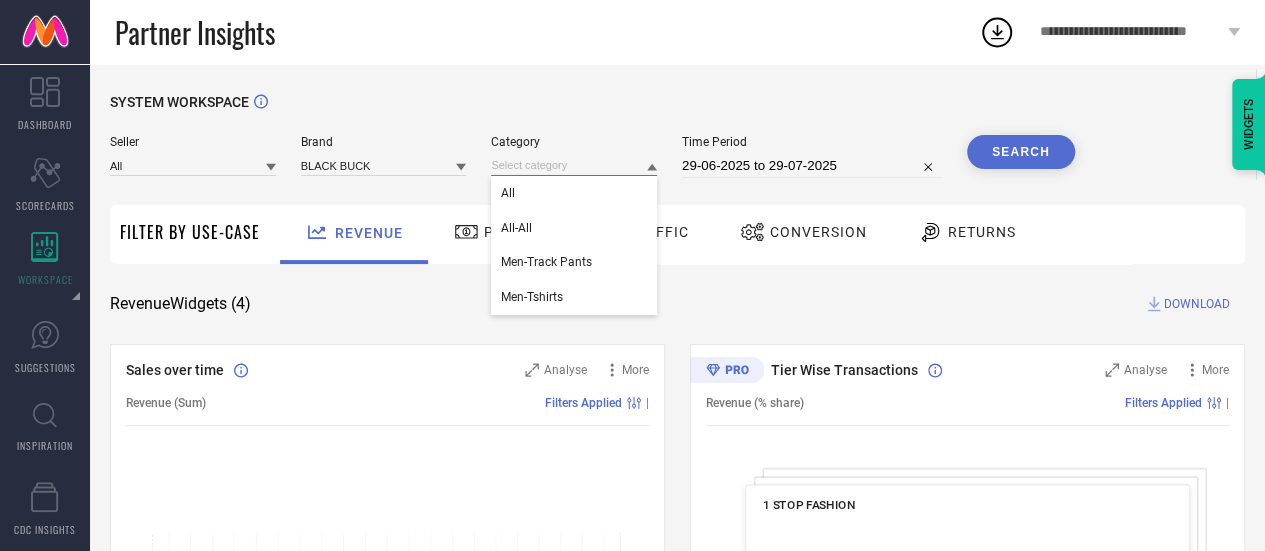 click at bounding box center [574, 165] 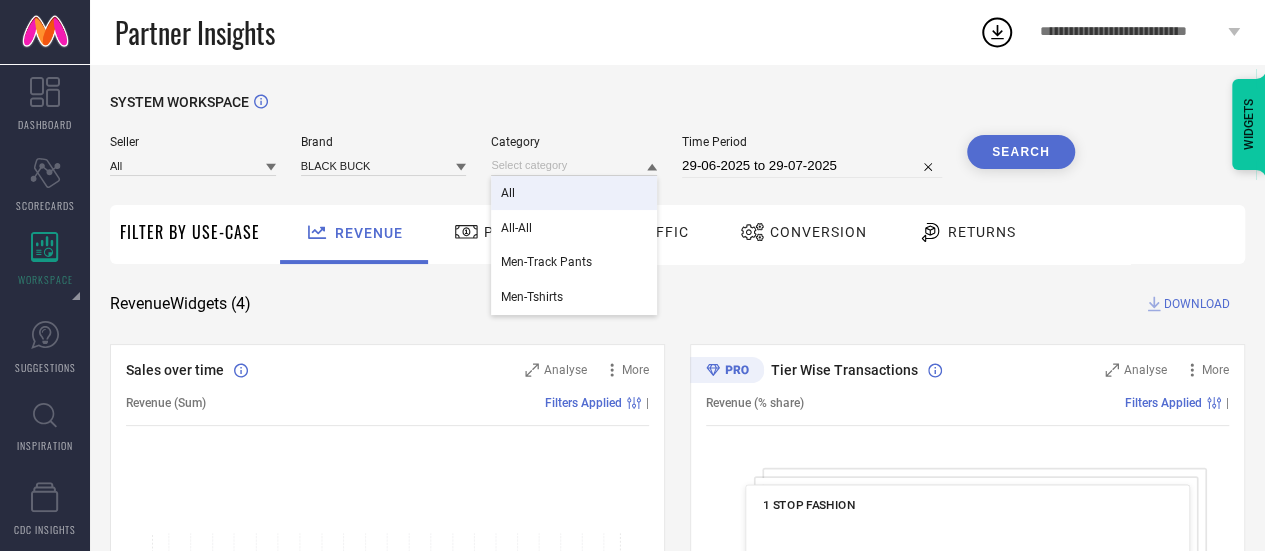 click on "All" at bounding box center (574, 193) 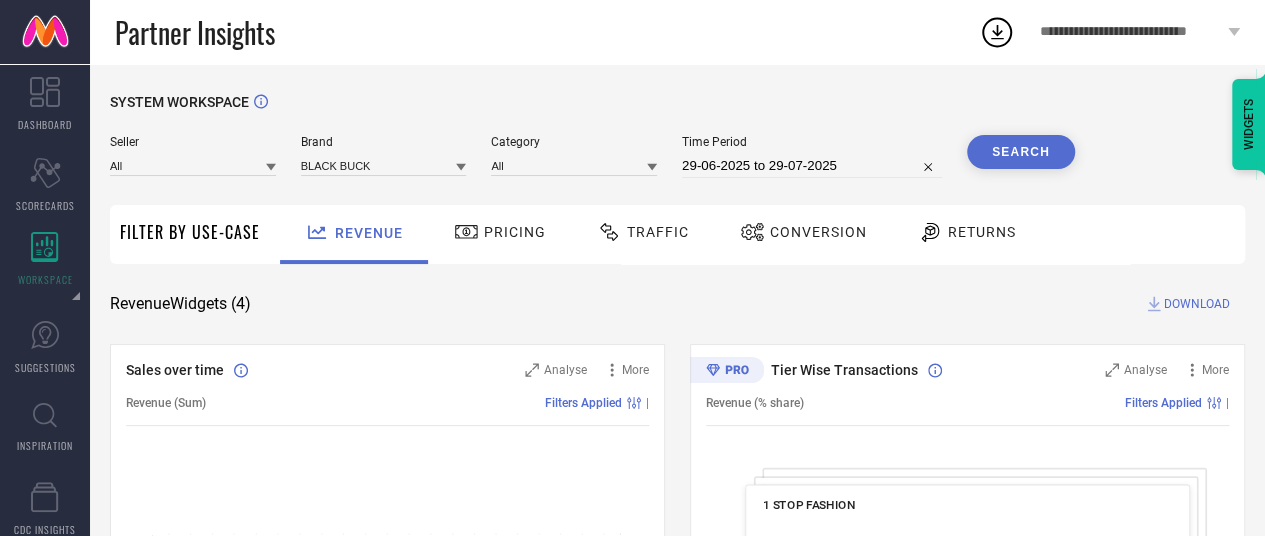 click on "29-06-2025 to 29-07-2025" at bounding box center (812, 166) 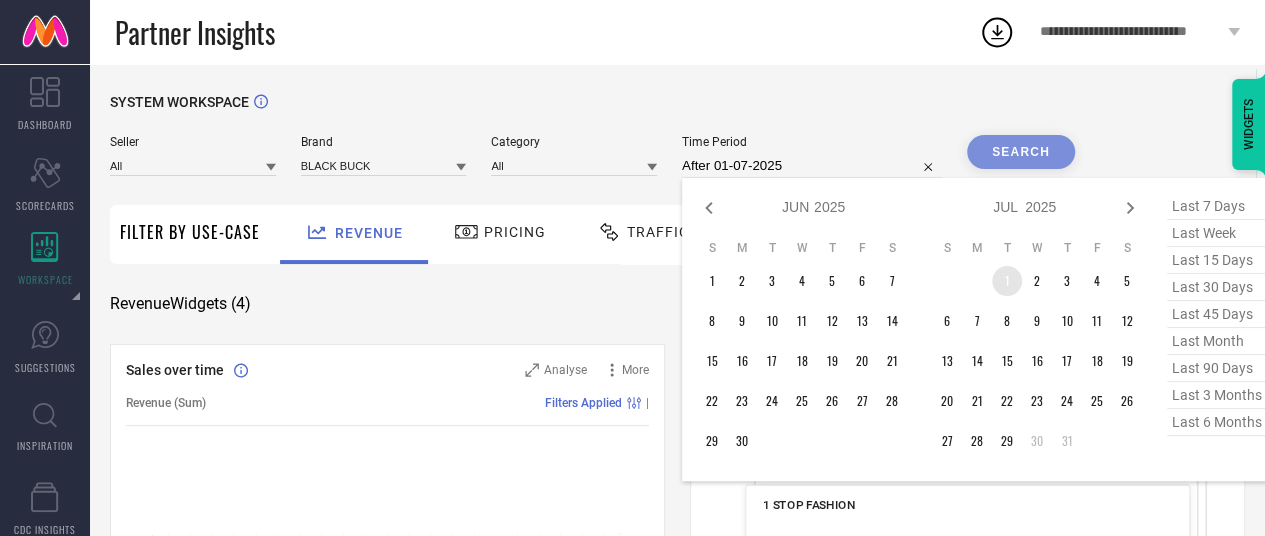 click on "1" at bounding box center (1007, 281) 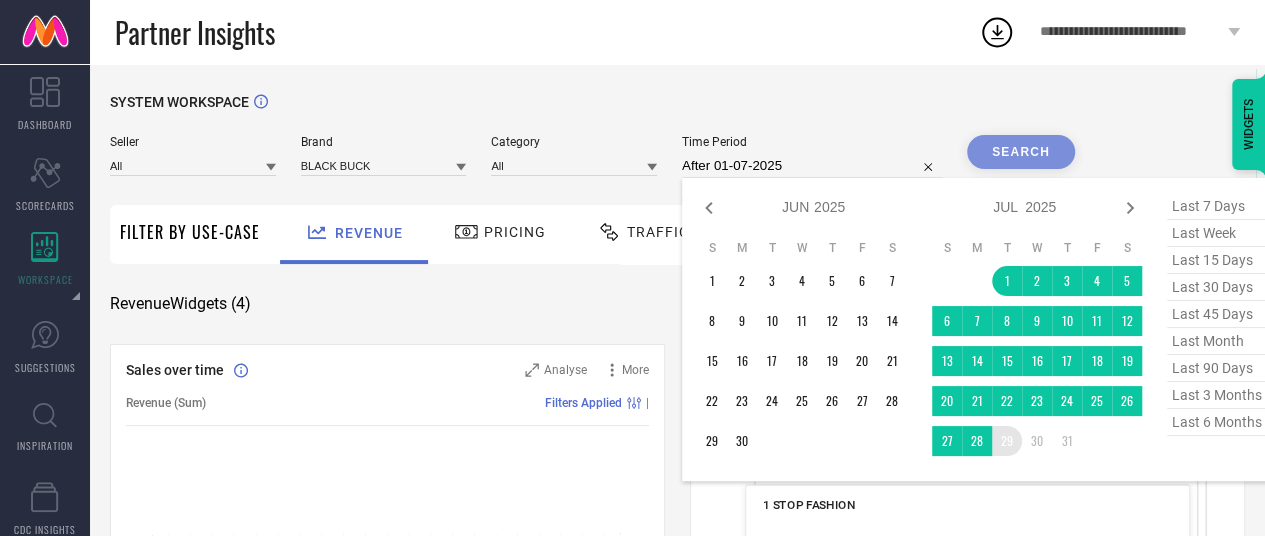 type on "01-07-2025 to 29-07-2025" 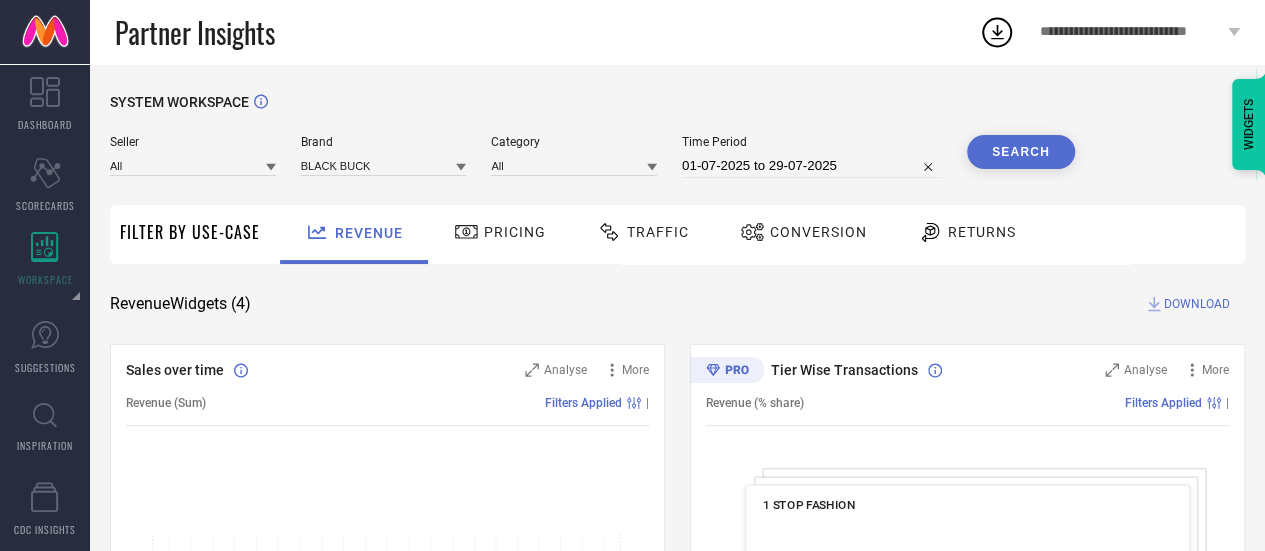 click on "Search" at bounding box center [1021, 152] 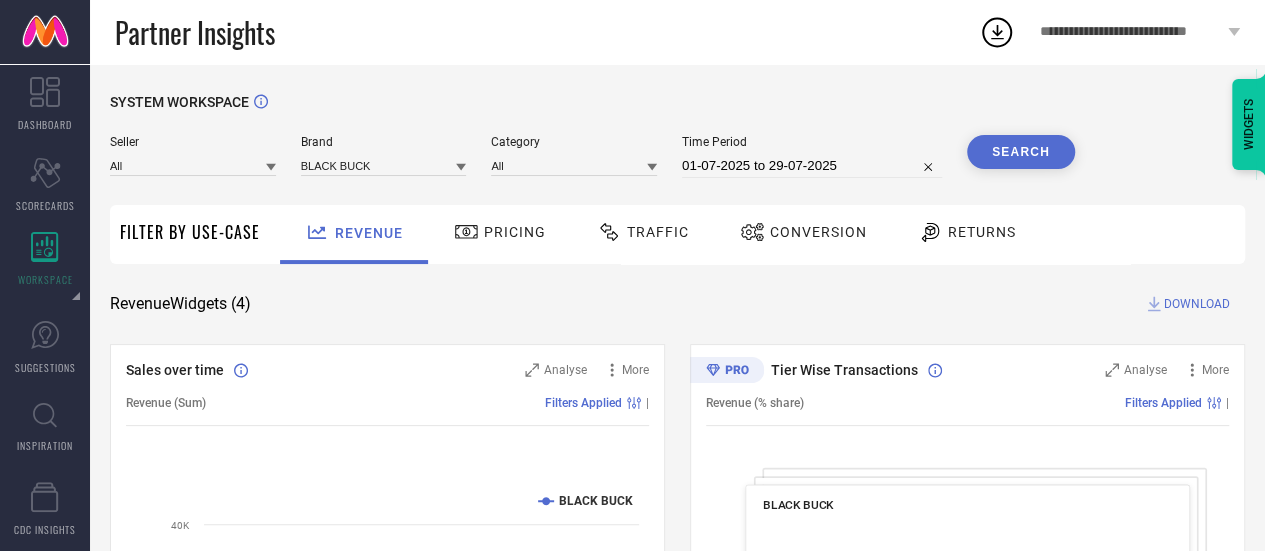 click on "Revenue  Widgets ( 4 ) DOWNLOAD" at bounding box center (677, 304) 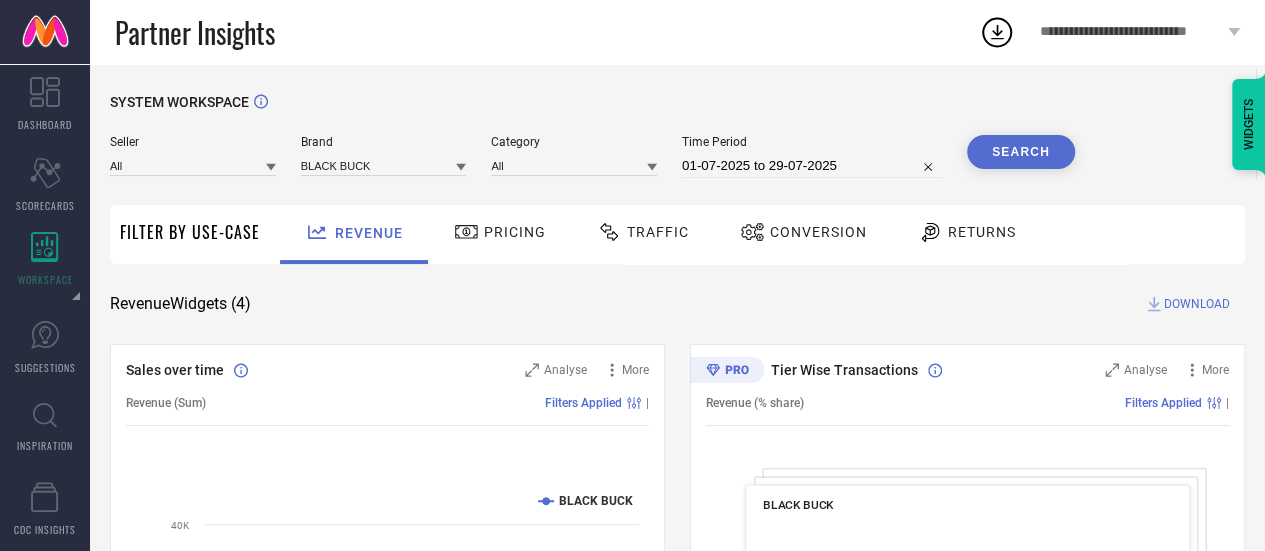 click on "SYSTEM WORKSPACE Seller All Brand BLACK BUCK Category All Time Period 01-07-2025 to 29-07-2025 Search Filter By Use-Case Revenue Pricing Traffic Conversion Returns Revenue  Widgets ( 4 ) DOWNLOAD Sales over time Analyse More Revenue (Sum) Filters Applied |  Created with Highcharts 9.3.3 Time Aggregate Revenue BLACK BUCK 30 Jun 25 07 Jul 25 14 Jul 25 21 Jul 25 28 Jul 25 15K 20K 25K 30K 35K 40K Tier Wise Transactions Analyse More Revenue (% share) Filters Applied |  BLACK BUCK Created with Highcharts 9.3.3 Metro : 40.4 % ​ Metro : 40.4 % Tier 1A : 10.2 % ​ Tier 1A : 10.2 % Tier 1B : 6.6 % ​ Tier 1B : 6.6 % Tier 2 : 6.4 % ​ Tier 2 : 6.4 % Tier 3 & Others : 36.5 % ​ Tier 3 & Others : 36.5 % Region Wise Transactions Analyse More Revenue (% share) Filters Applied |  BLACK BUCK Created with Highcharts 9.3.3 East : 0.8 % ​ East : 0.8 % East/North East : 9.7 % ​ East/North East : 9.7 % North : 36.9 % ​ North : 36.9 % South : 38.0 % ​ South : 38.0 % West : 14.6 % ​ West : 14.6 % Analyse More |  + -" at bounding box center [677, 731] 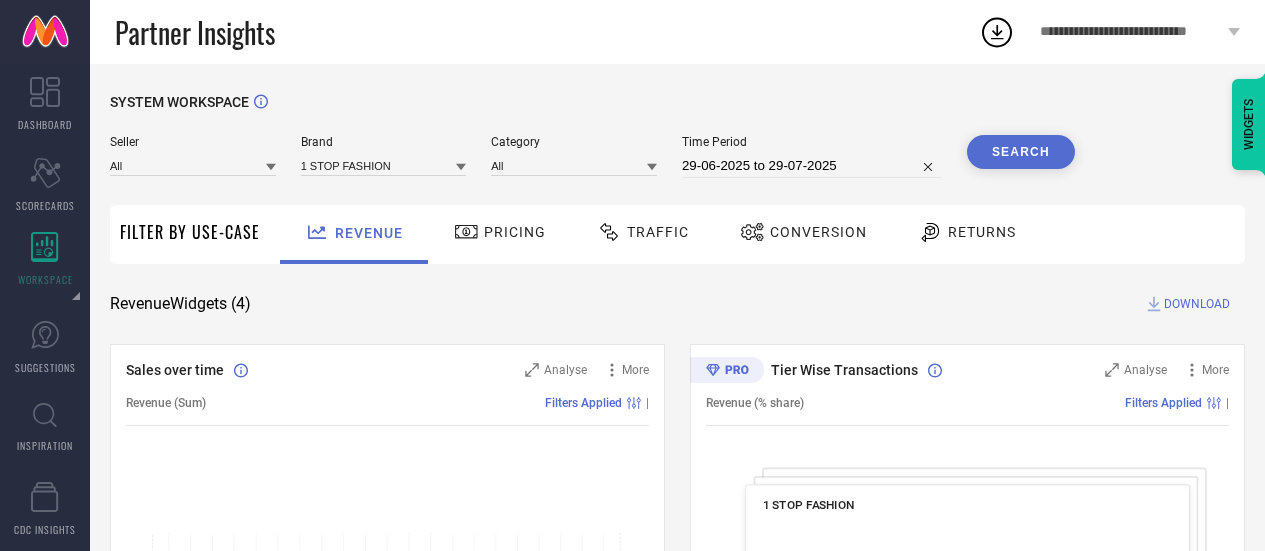 scroll, scrollTop: 0, scrollLeft: 0, axis: both 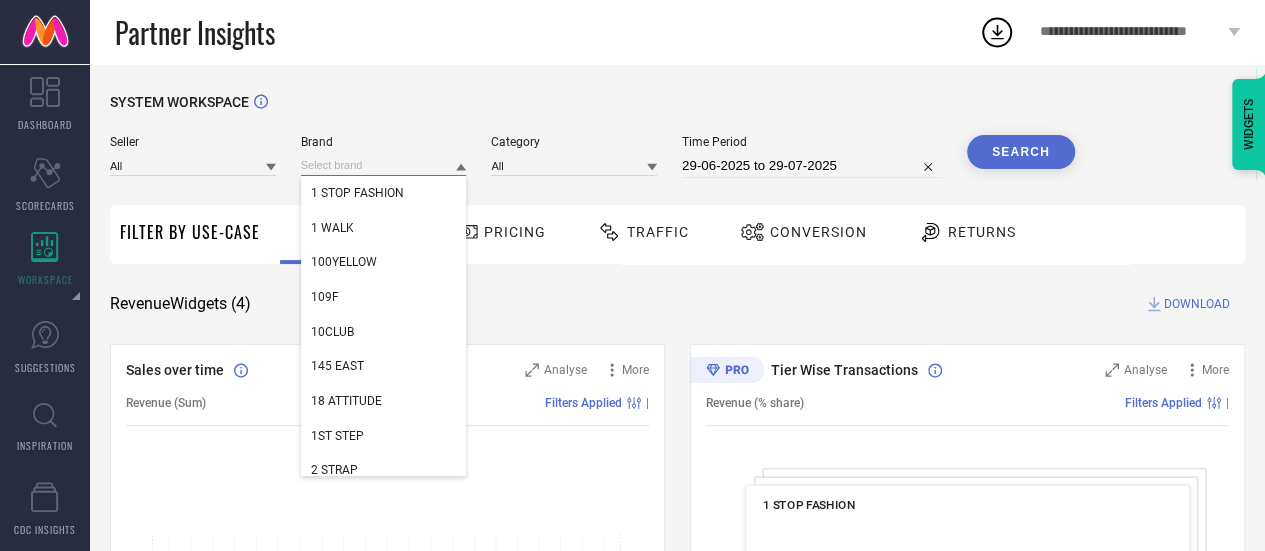 click at bounding box center (384, 165) 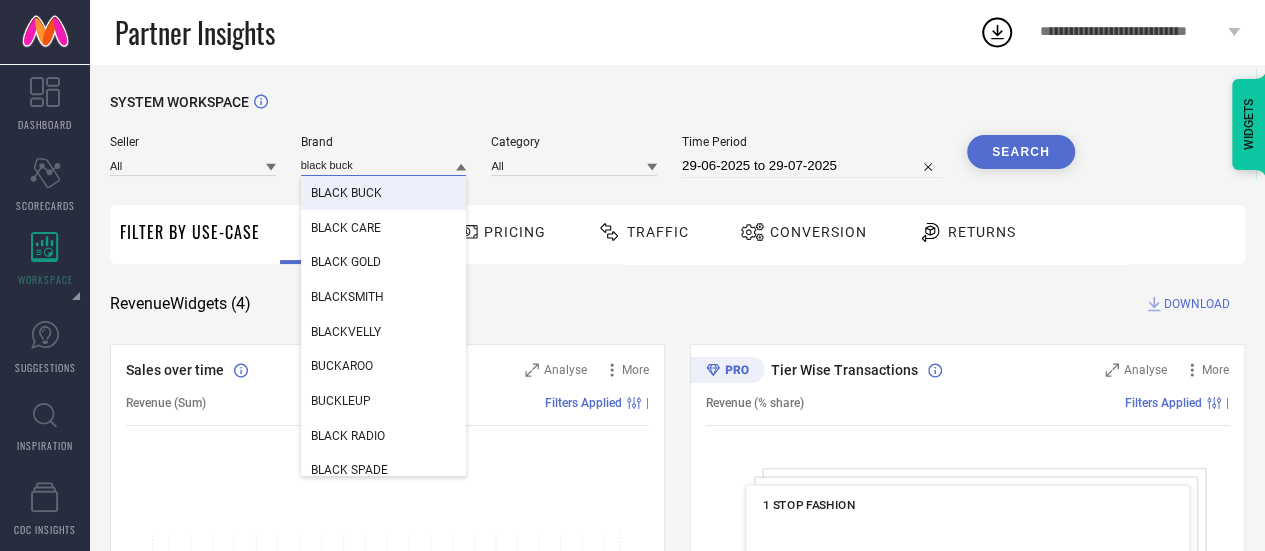 type on "black buck" 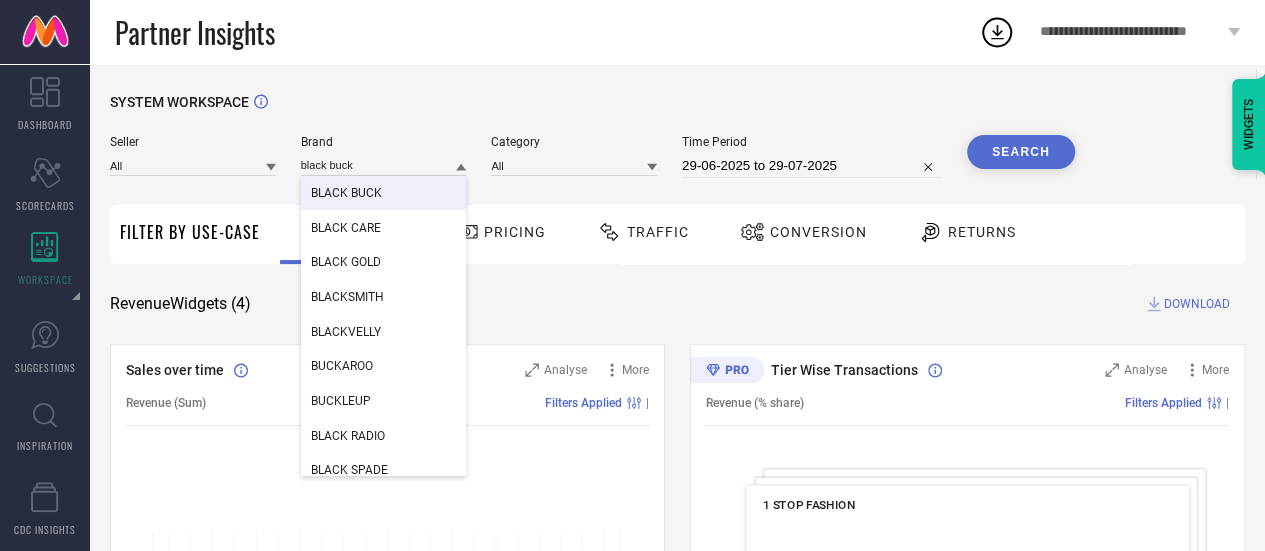 click on "BLACK BUCK" at bounding box center [346, 193] 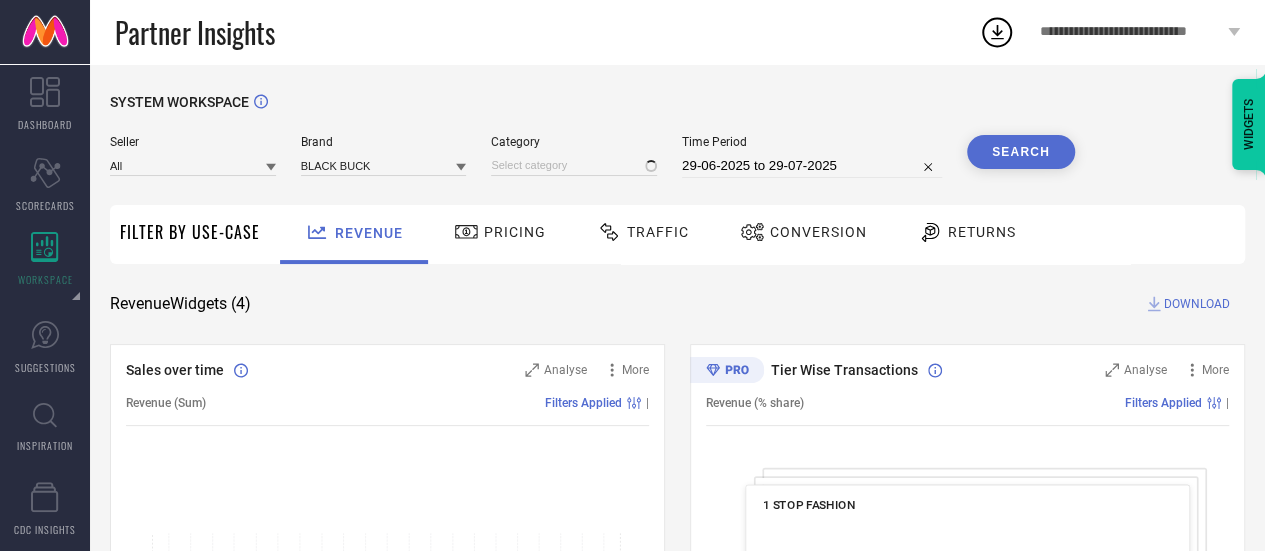 click at bounding box center (574, 165) 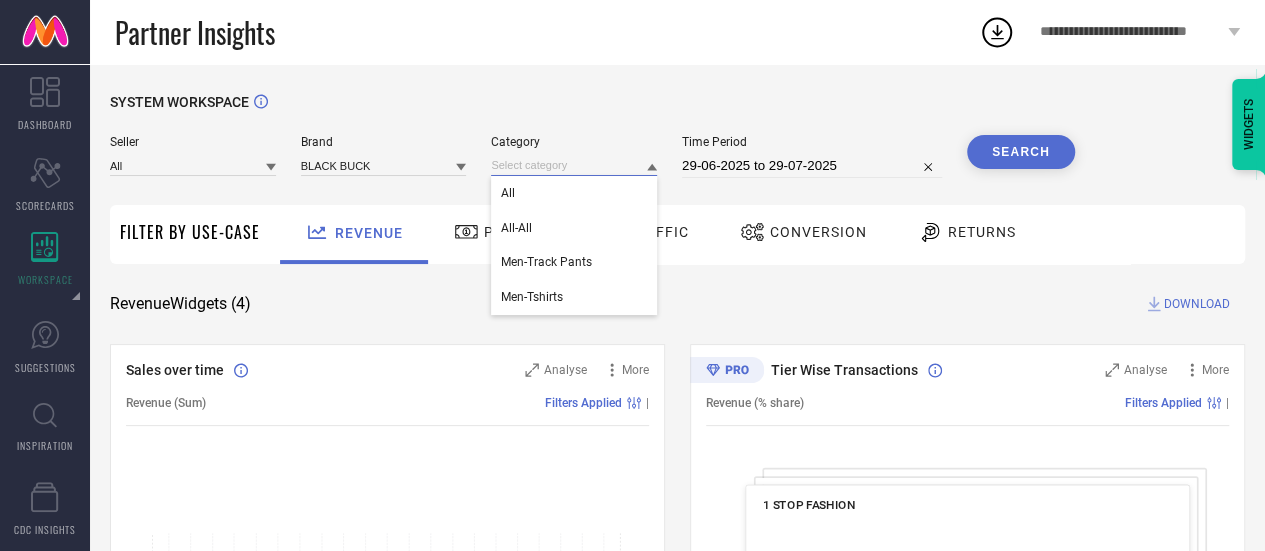 click at bounding box center [574, 165] 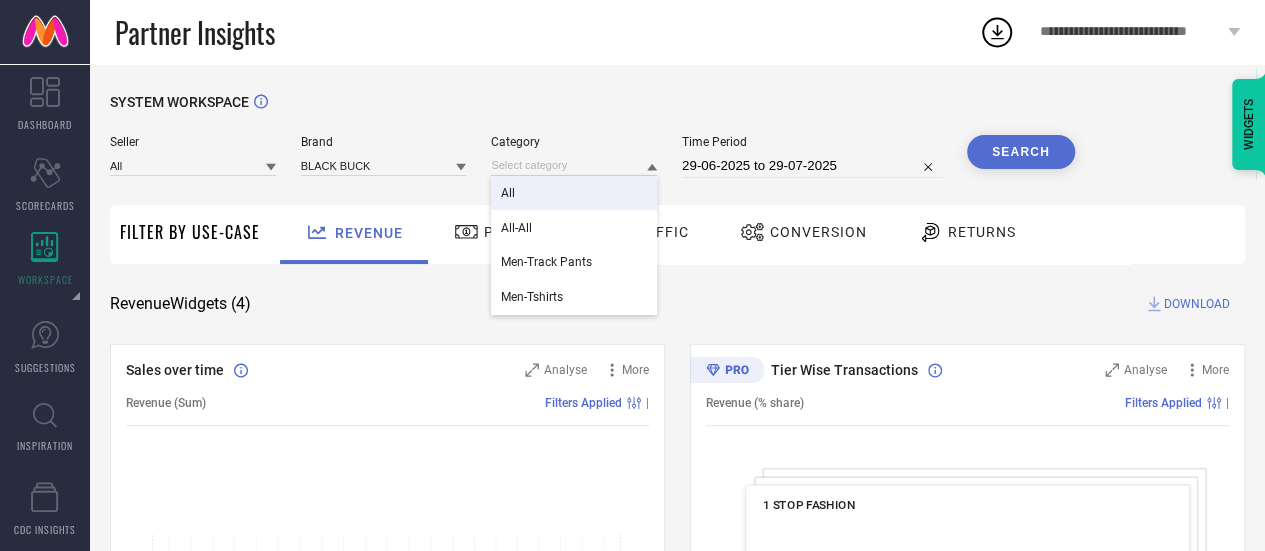 click on "All" at bounding box center [574, 193] 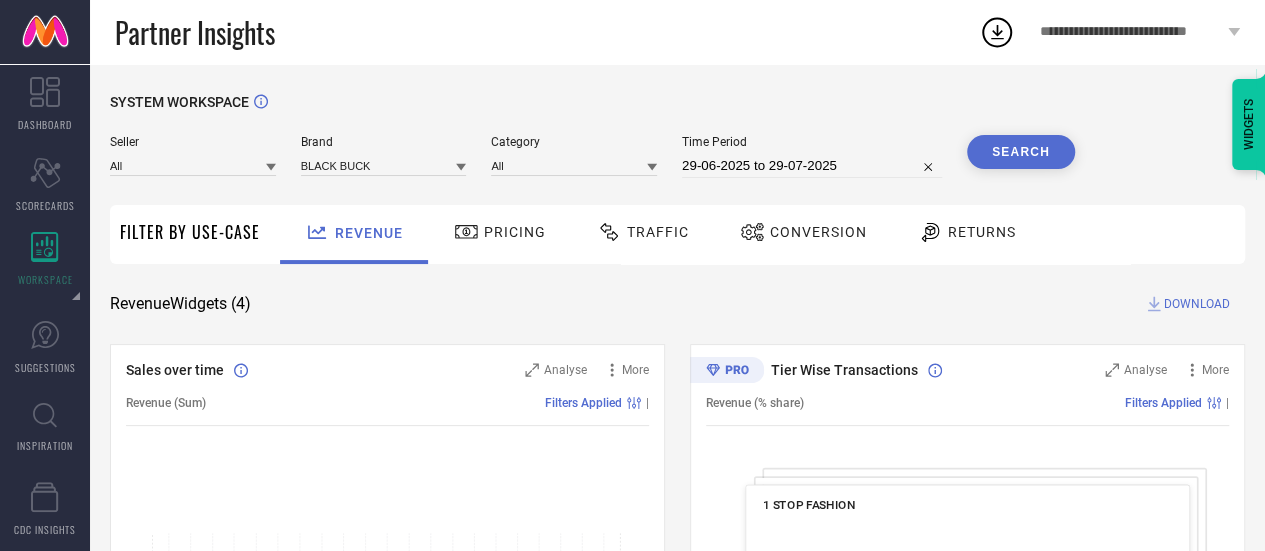 click on "29-06-2025 to 29-07-2025" at bounding box center [812, 166] 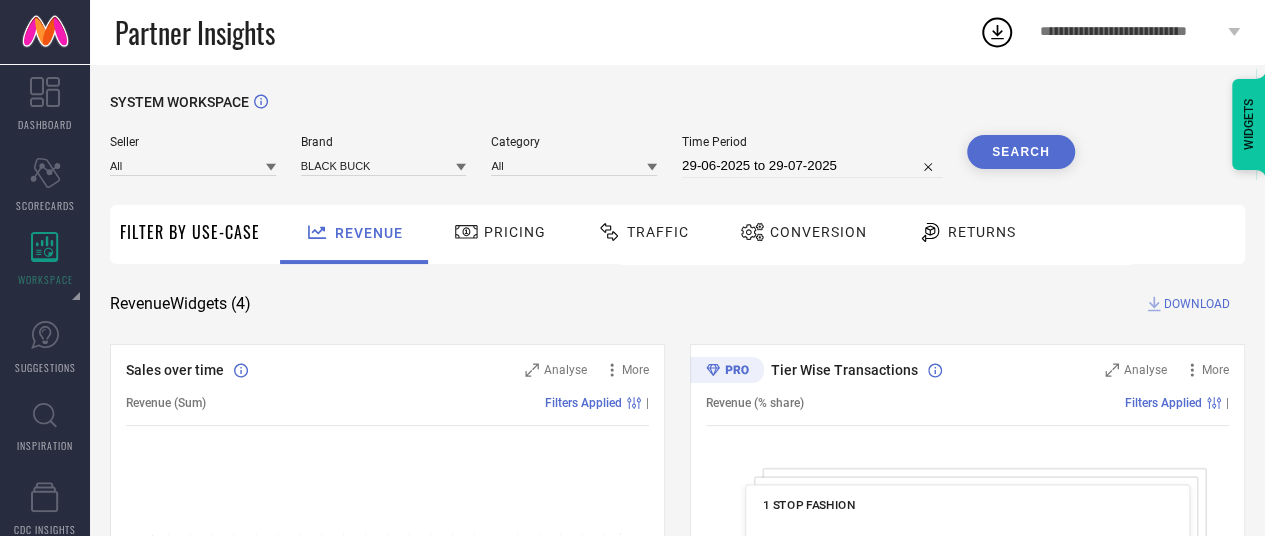 select on "5" 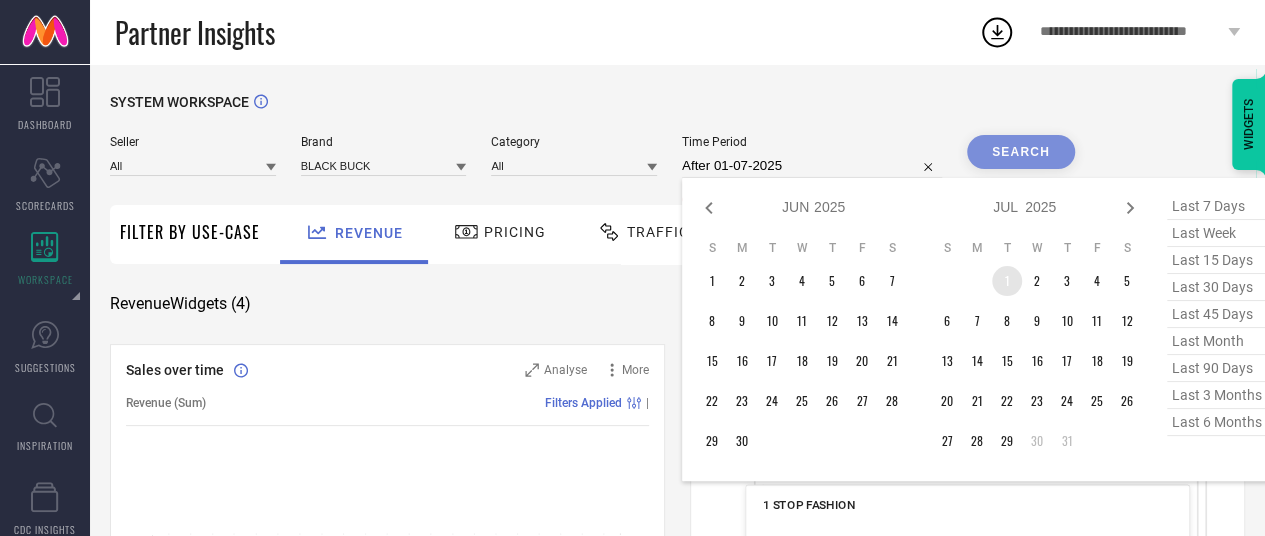 click on "1" at bounding box center (1007, 281) 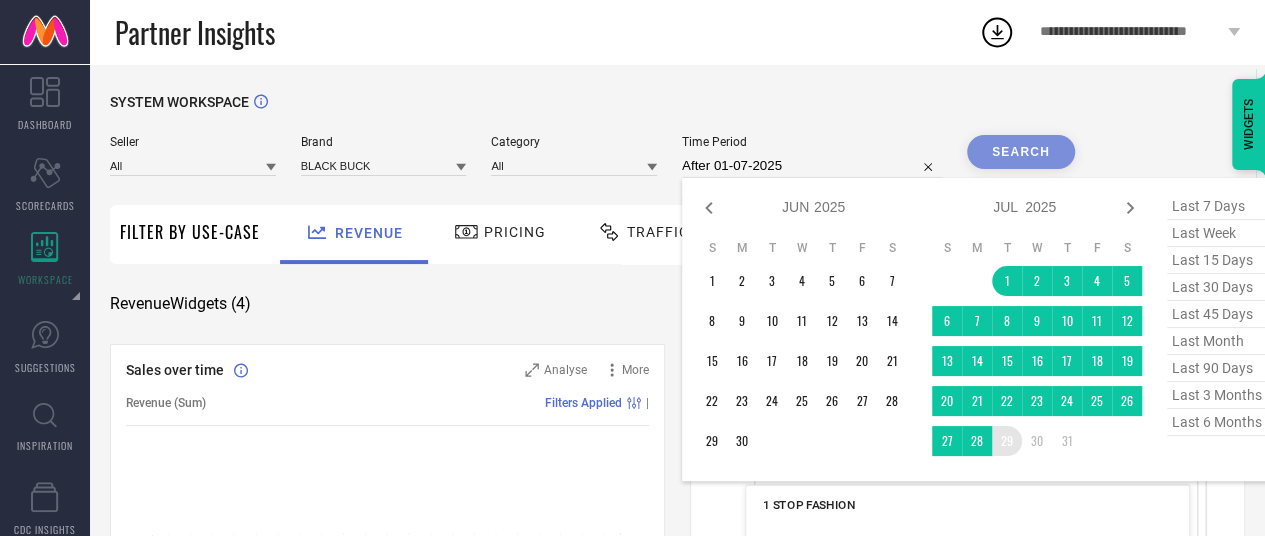 type on "01-07-2025 to 29-07-2025" 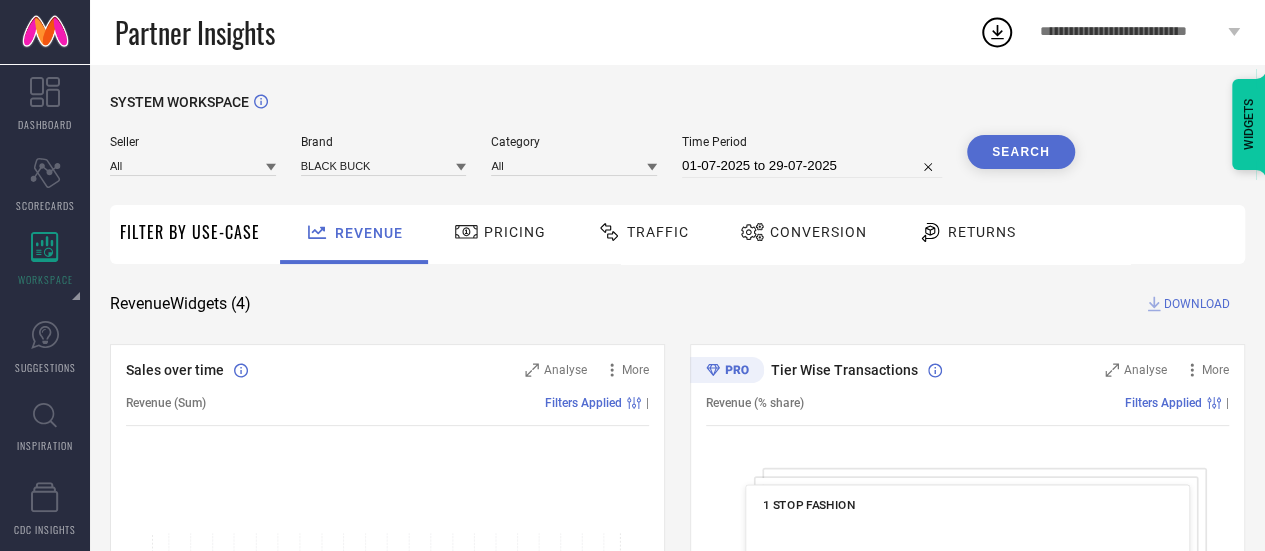 click on "Search" at bounding box center (1021, 152) 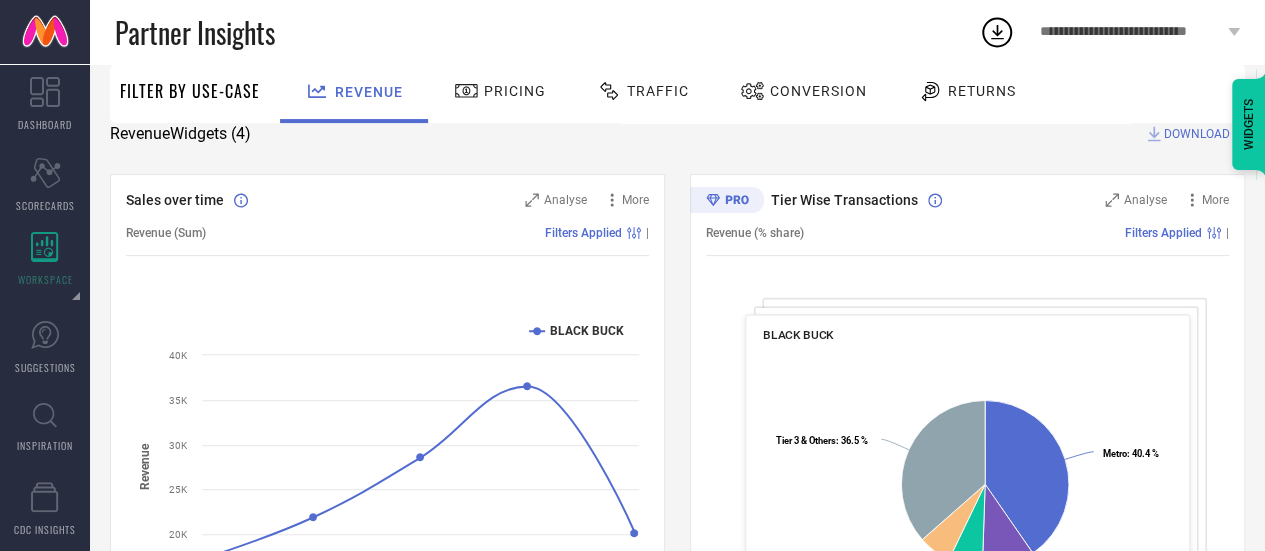 scroll, scrollTop: 0, scrollLeft: 0, axis: both 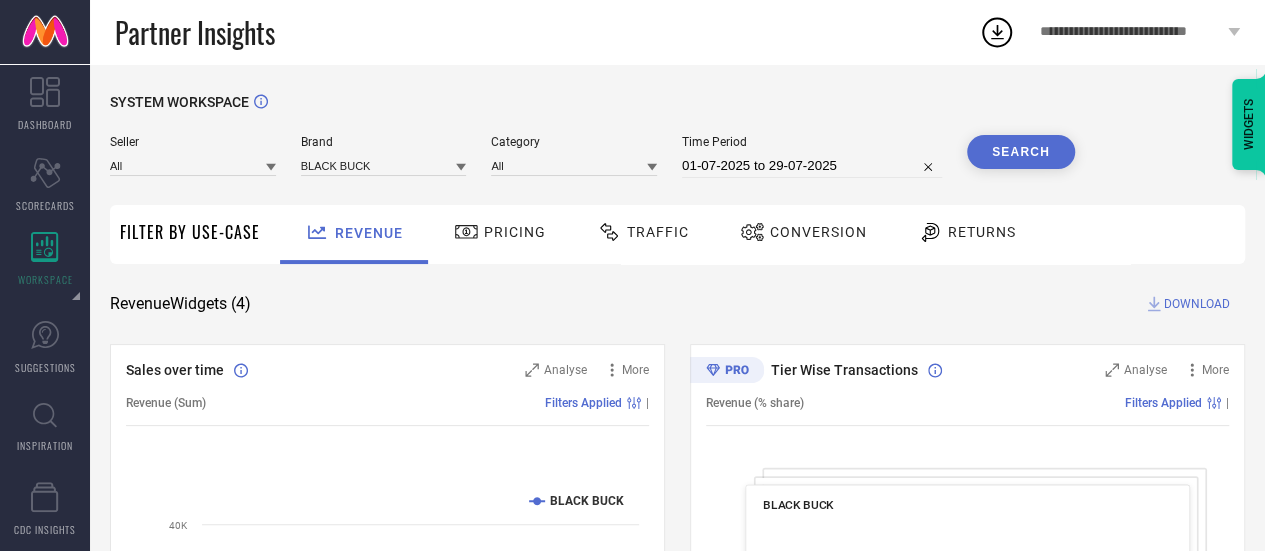 click on "DOWNLOAD" at bounding box center (1197, 304) 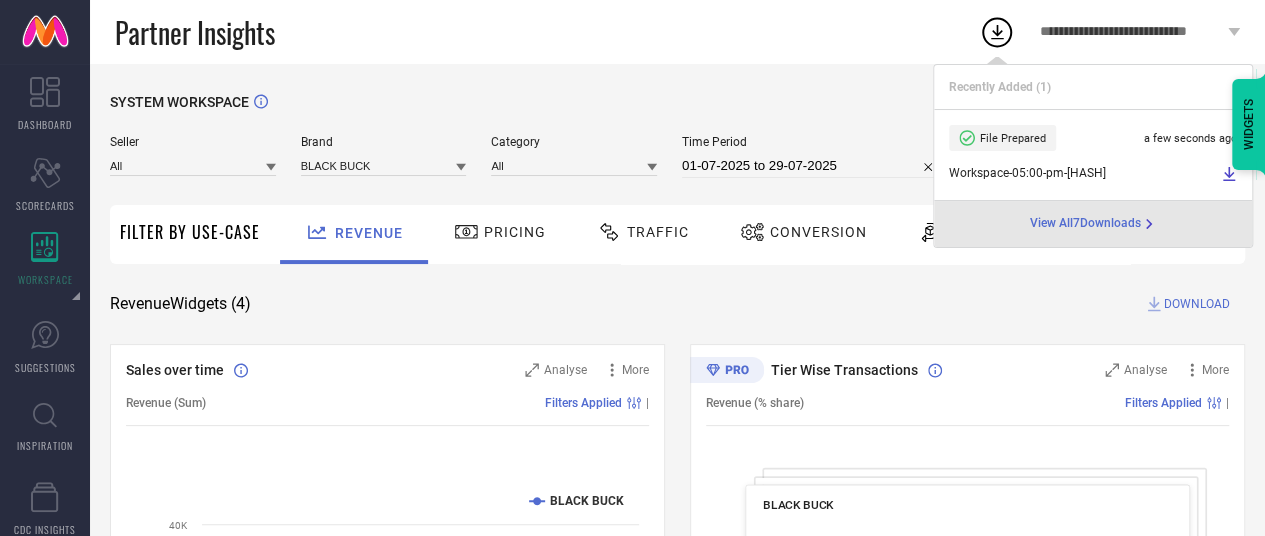 click on "01-07-2025 to 29-07-2025" at bounding box center [812, 166] 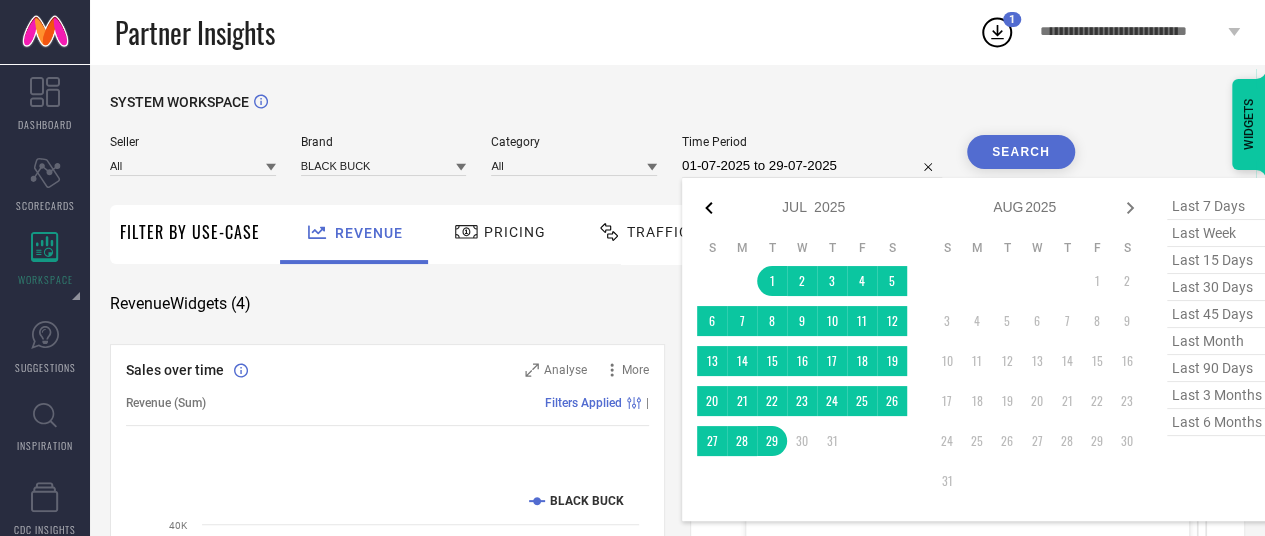 click 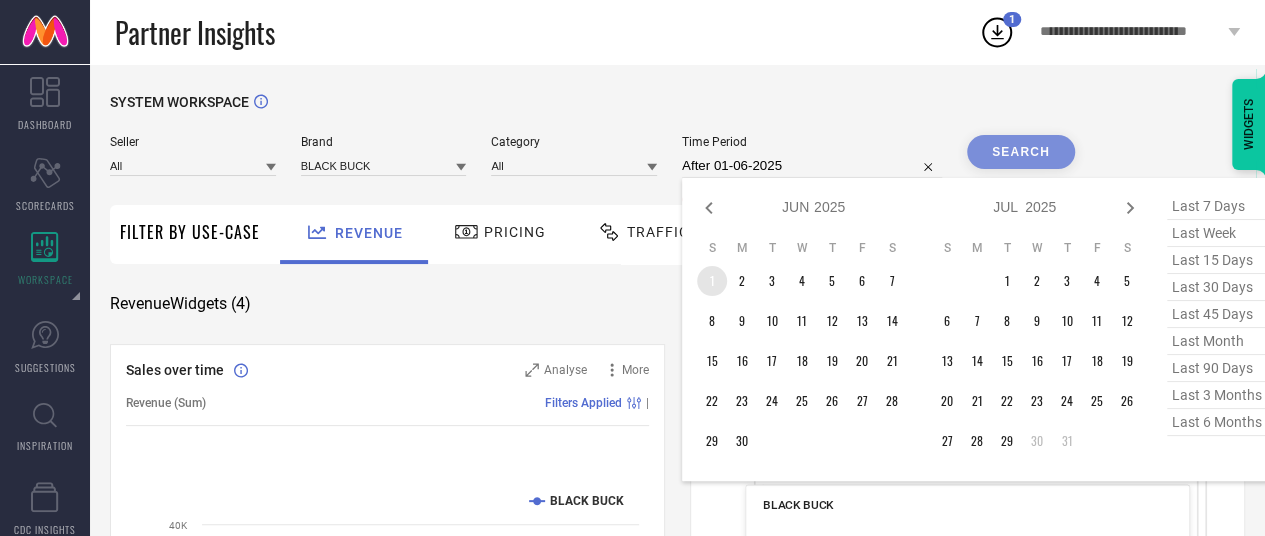 click on "1" at bounding box center [712, 281] 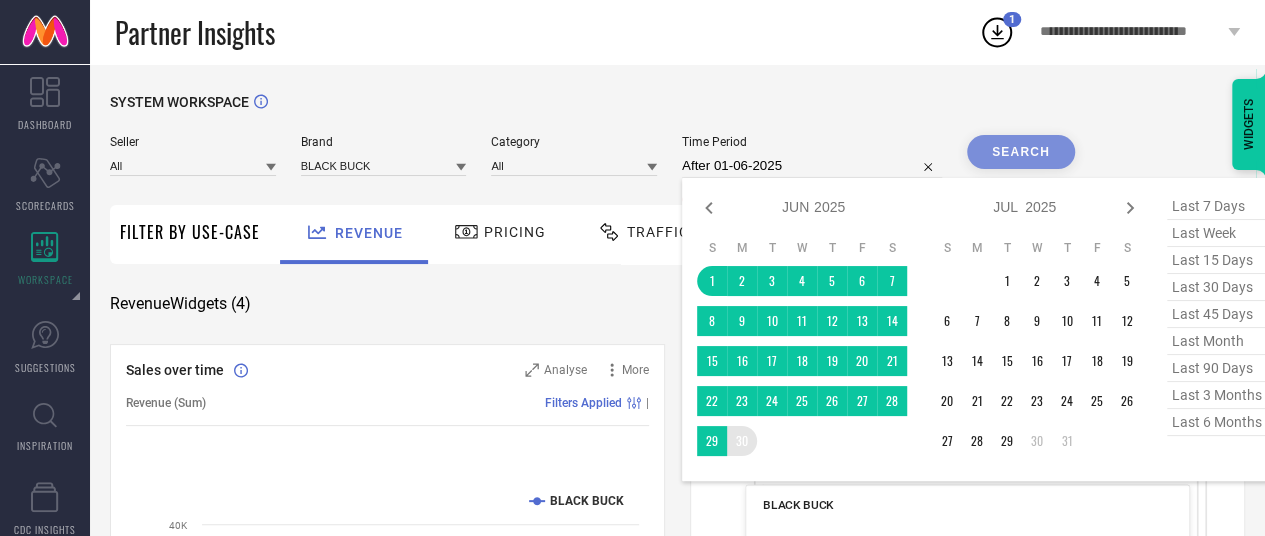 type on "01-06-2025 to 30-06-2025" 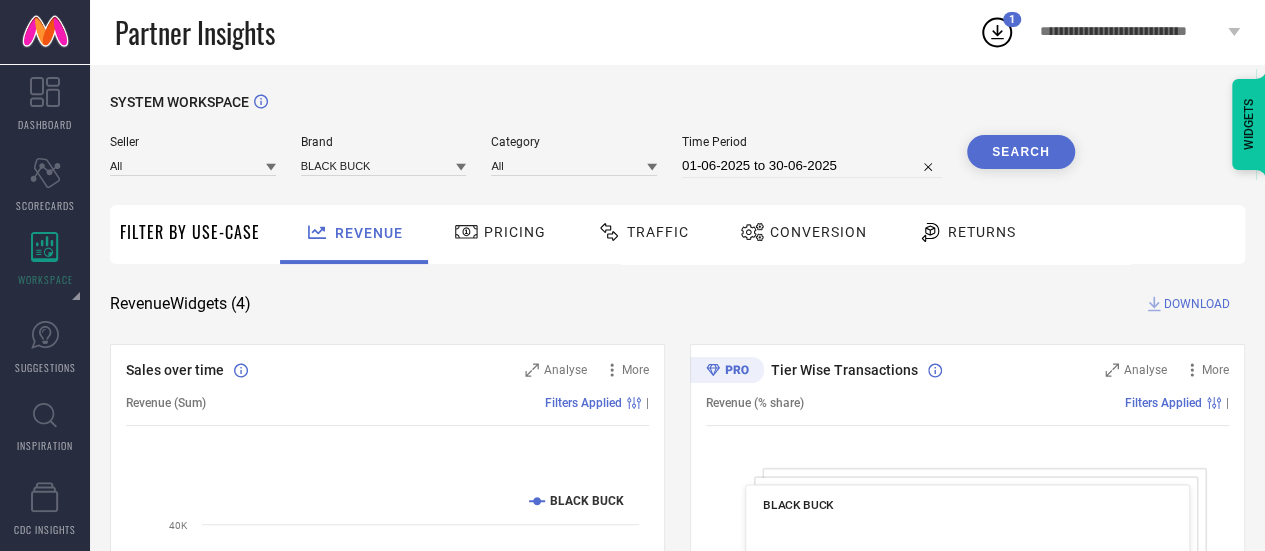 click on "Search" at bounding box center (1021, 152) 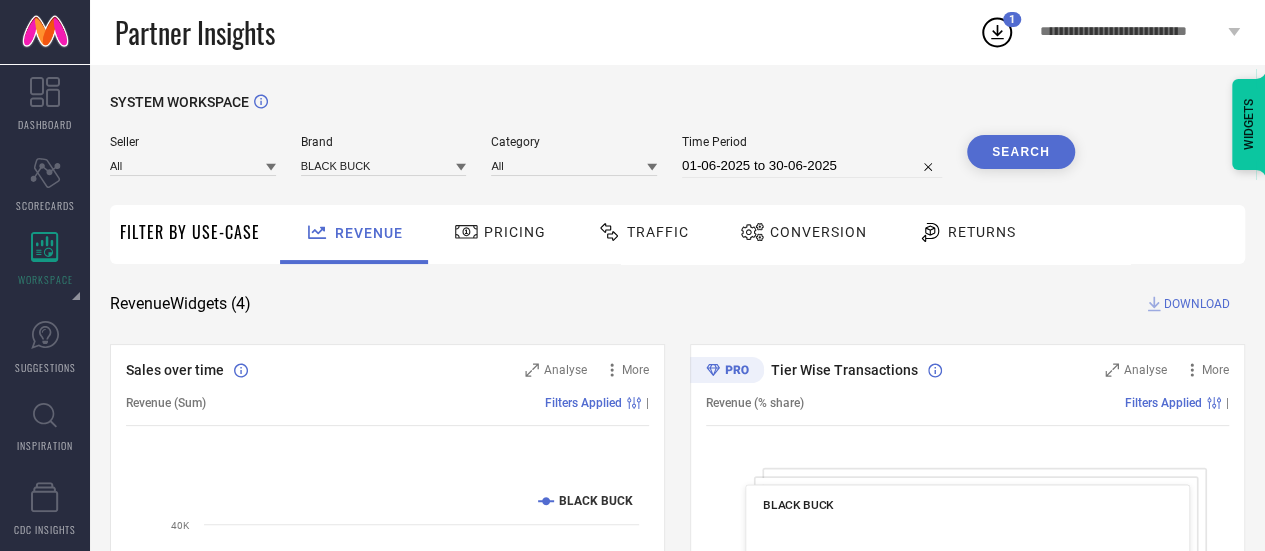 click on "DOWNLOAD" at bounding box center [1197, 304] 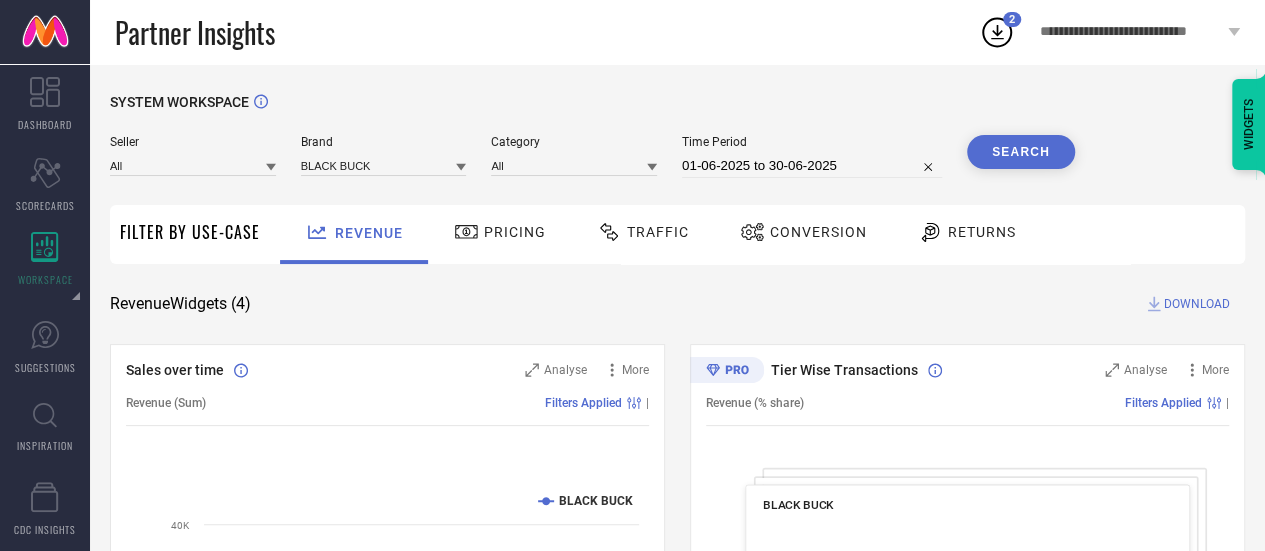 click on "Conversion" at bounding box center [818, 232] 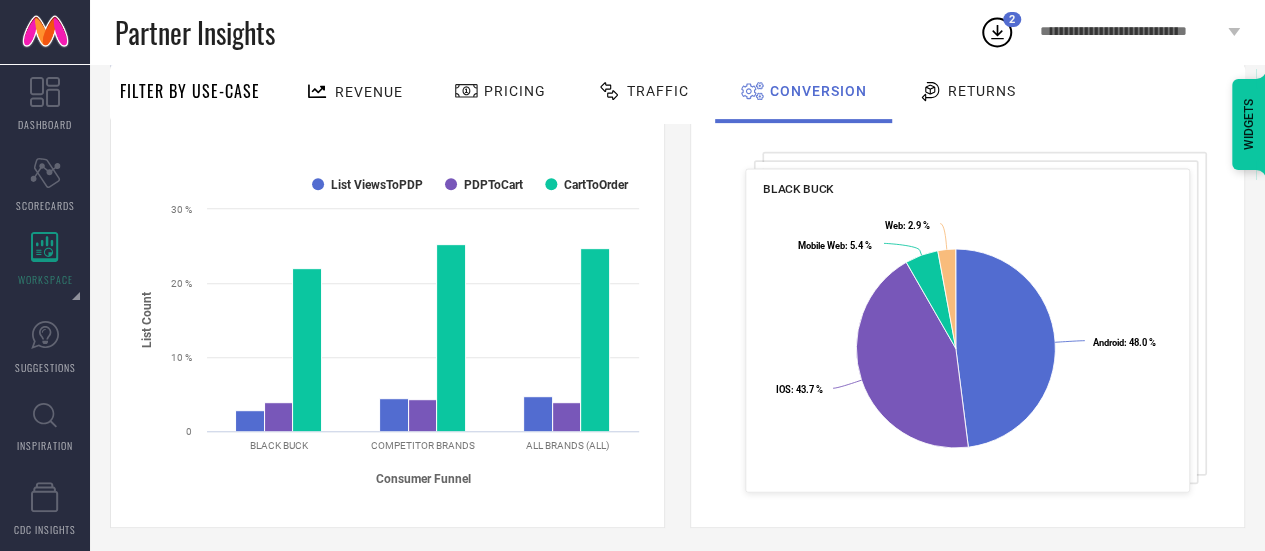 scroll, scrollTop: 0, scrollLeft: 0, axis: both 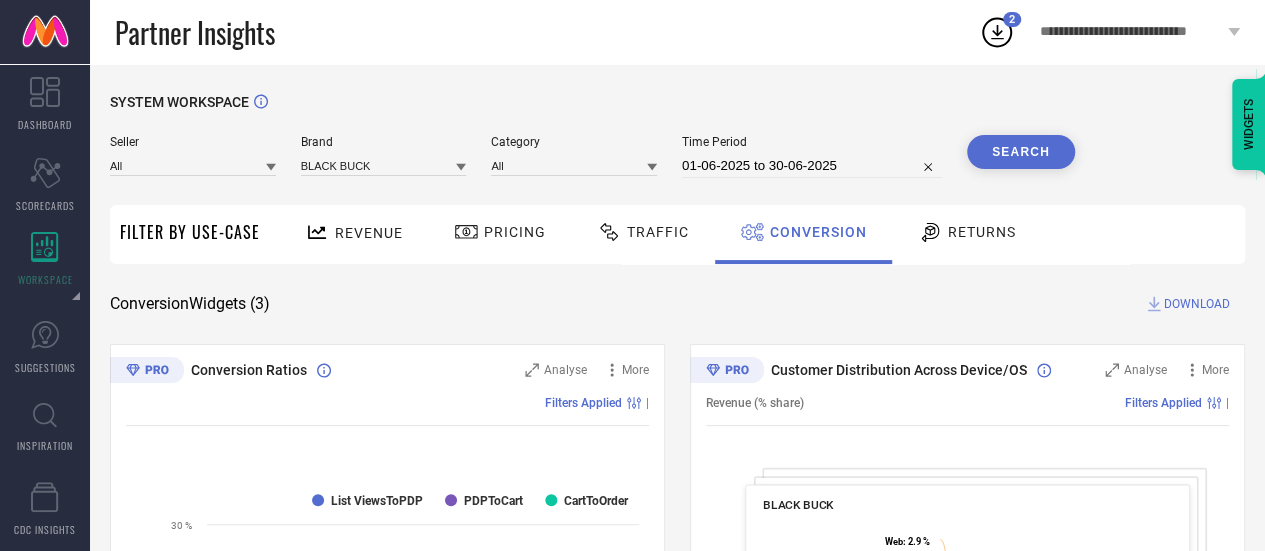 select on "5" 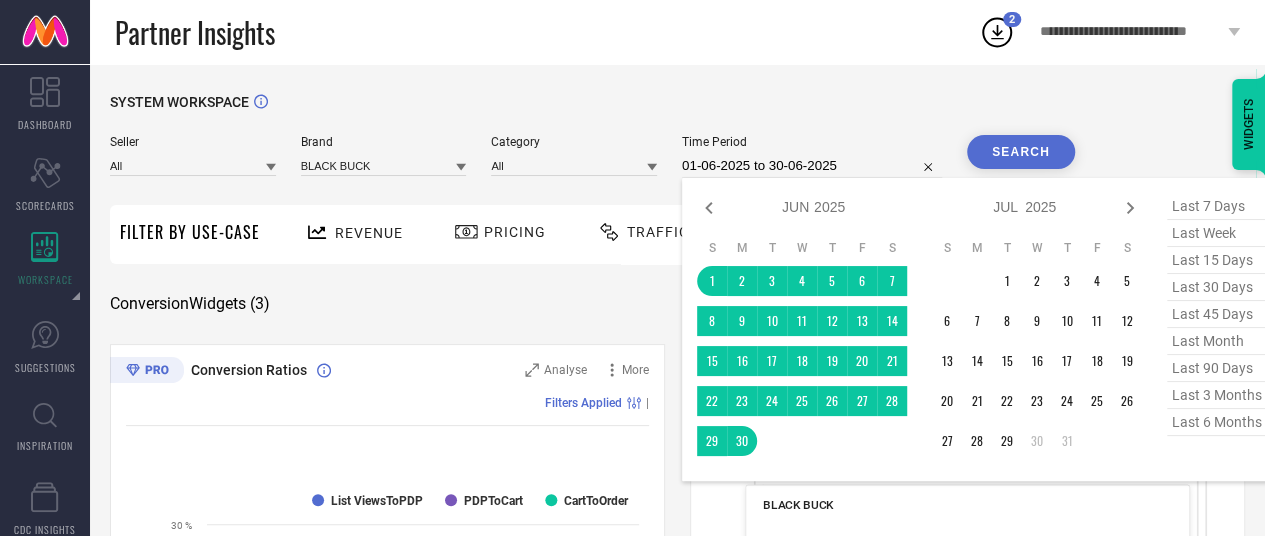 click on "01-06-2025 to 30-06-2025" at bounding box center (812, 166) 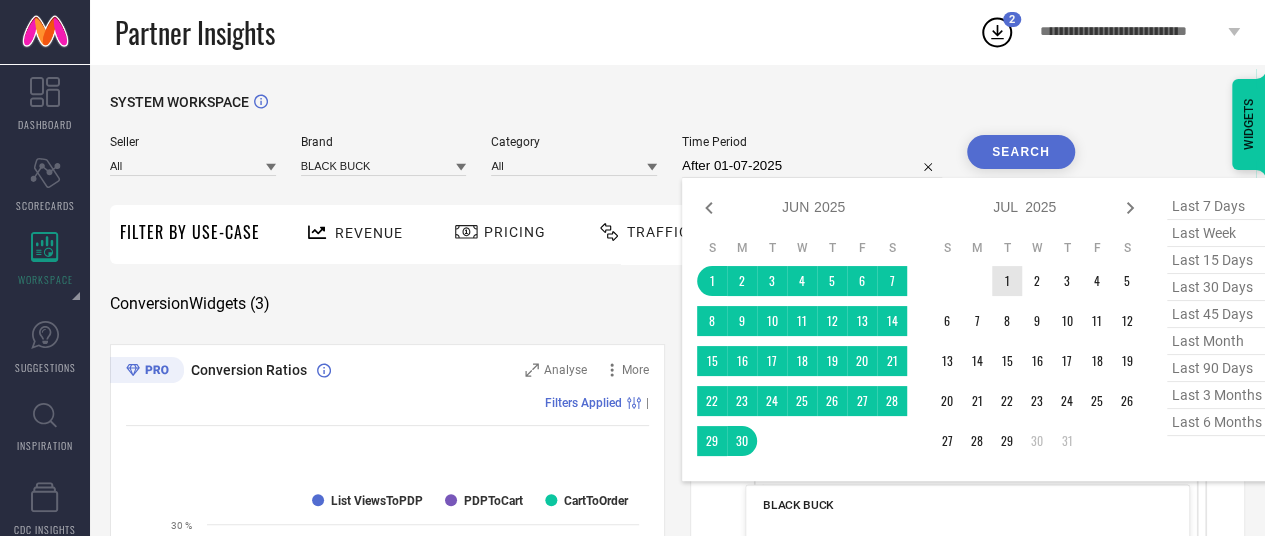 click on "1" at bounding box center [1007, 281] 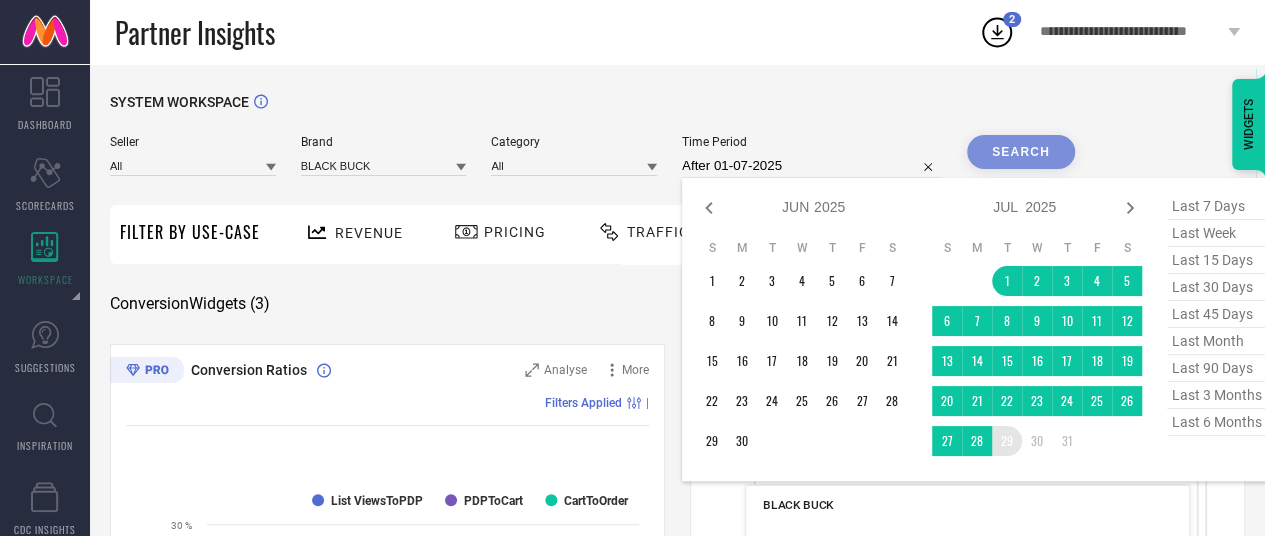 type on "01-07-2025 to 29-07-2025" 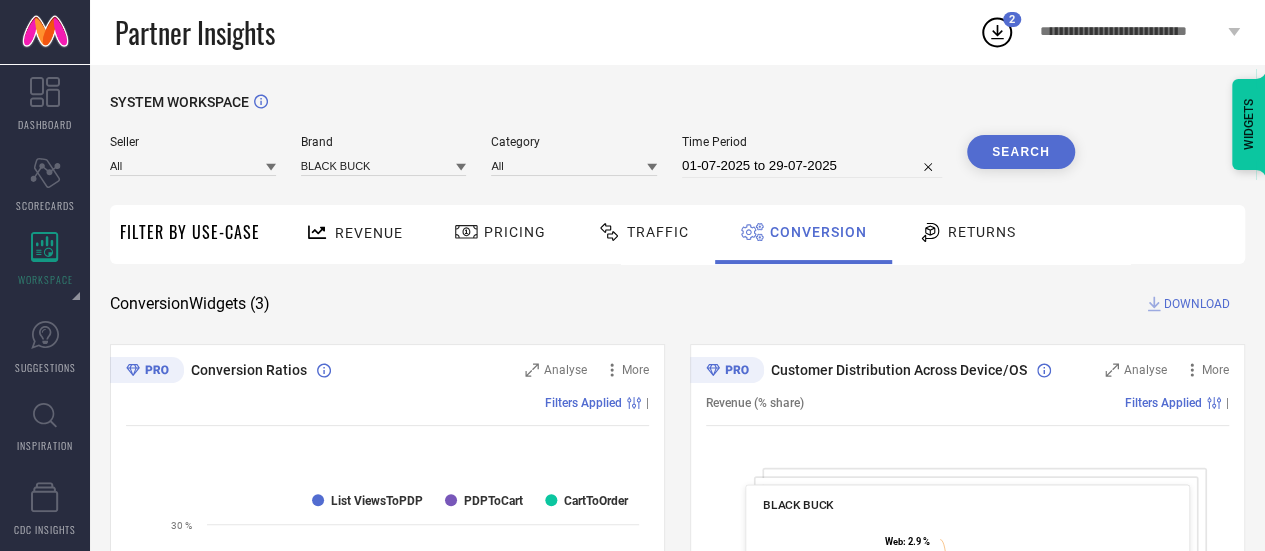 click on "Search" at bounding box center [1021, 152] 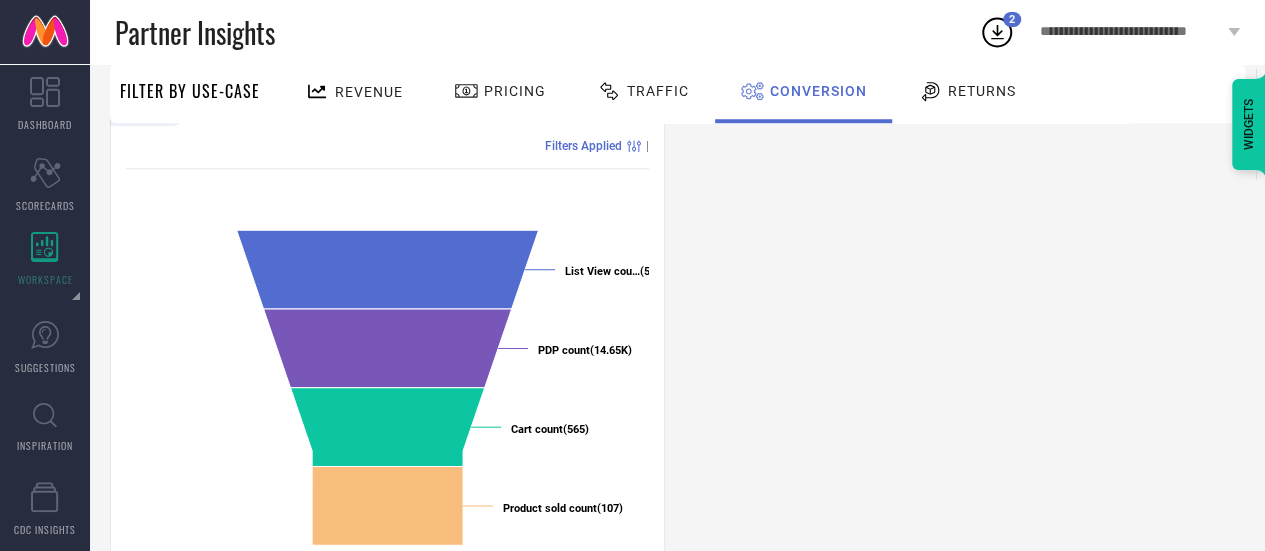 scroll, scrollTop: 848, scrollLeft: 0, axis: vertical 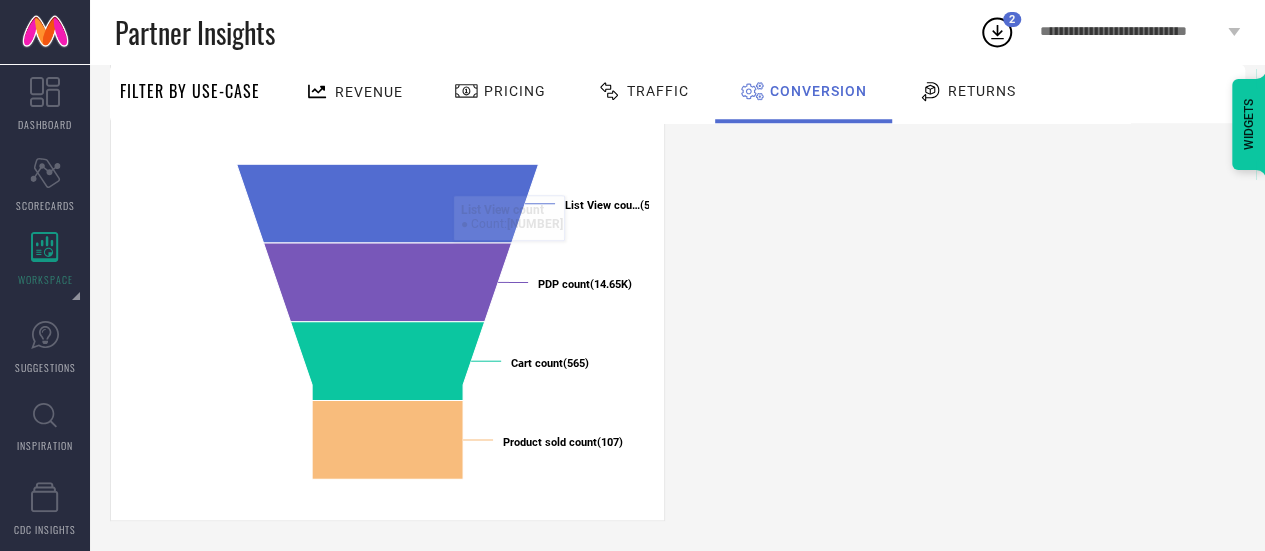 click on "Pricing" at bounding box center (515, 91) 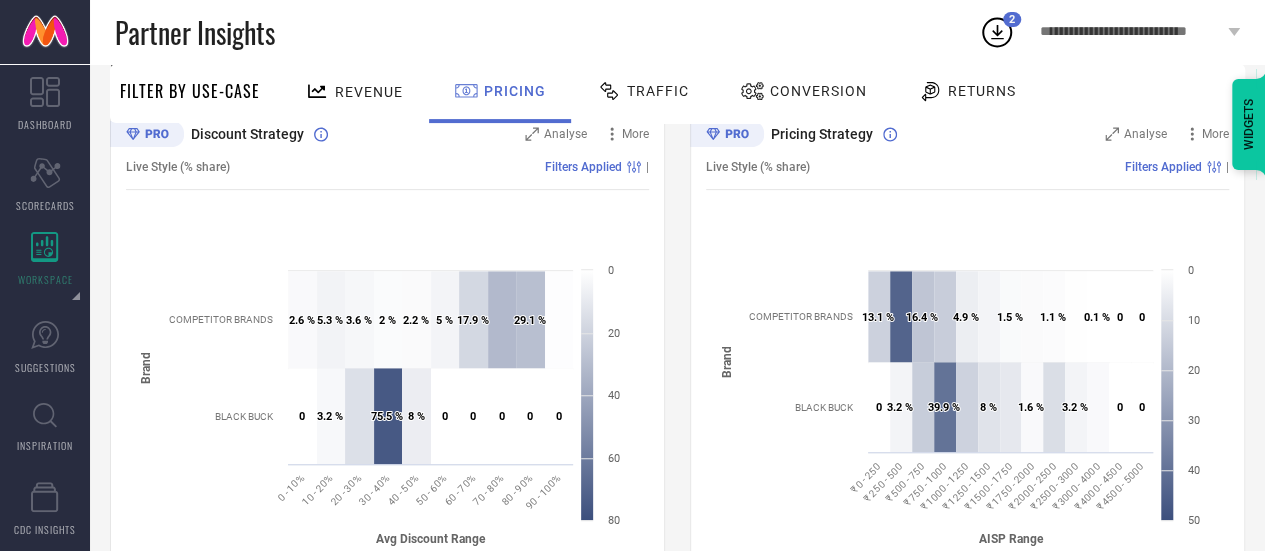 scroll, scrollTop: 237, scrollLeft: 0, axis: vertical 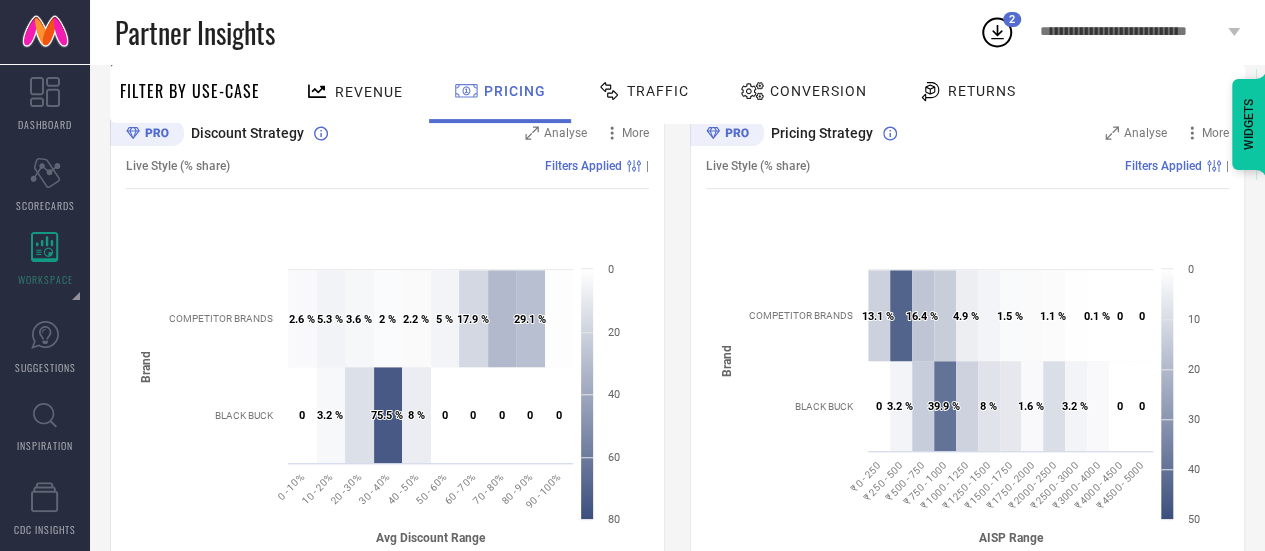 click 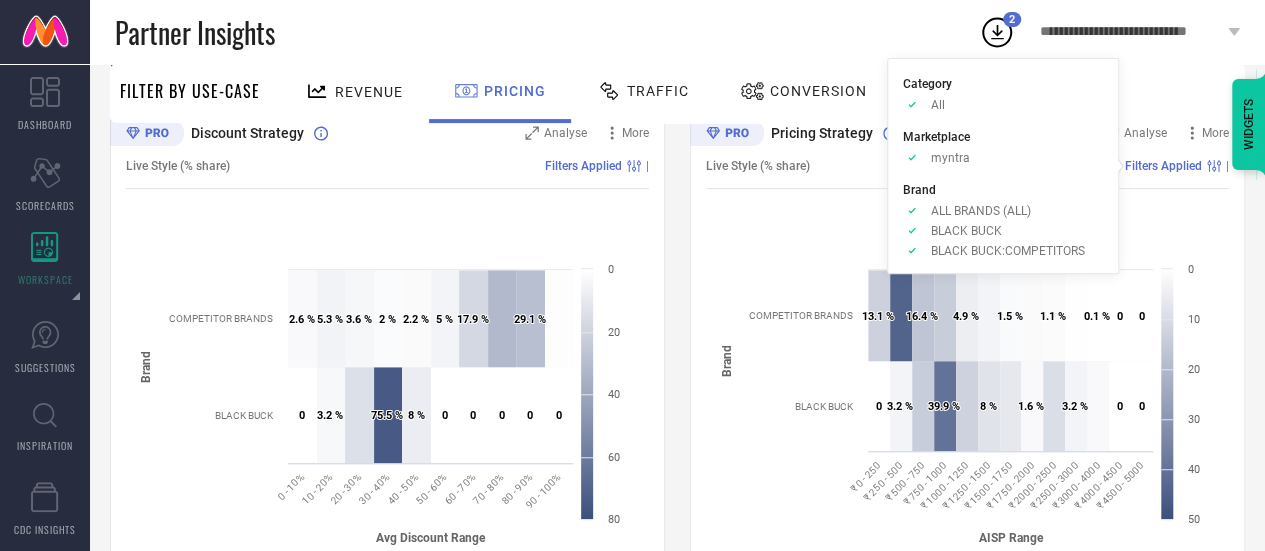 scroll, scrollTop: 0, scrollLeft: 0, axis: both 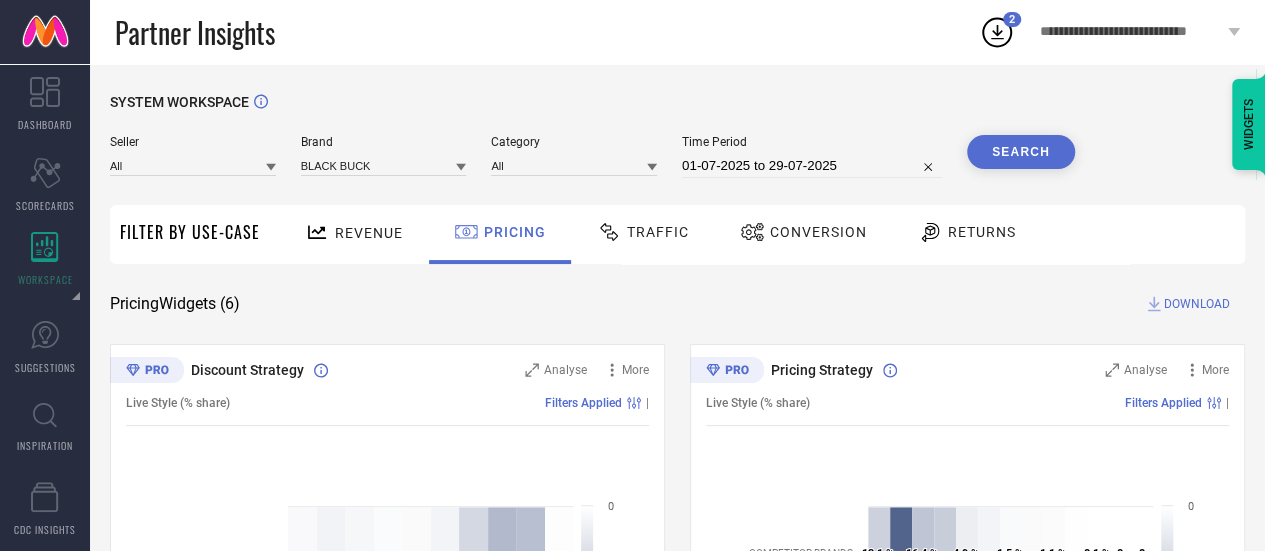 click on "DOWNLOAD" at bounding box center [1197, 304] 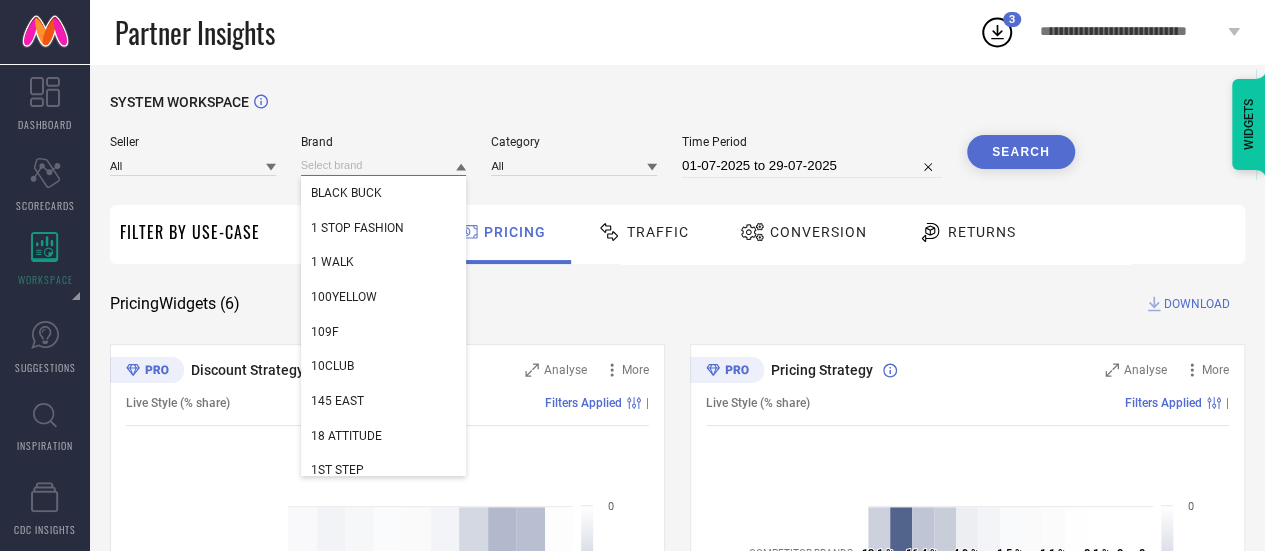 click at bounding box center [384, 165] 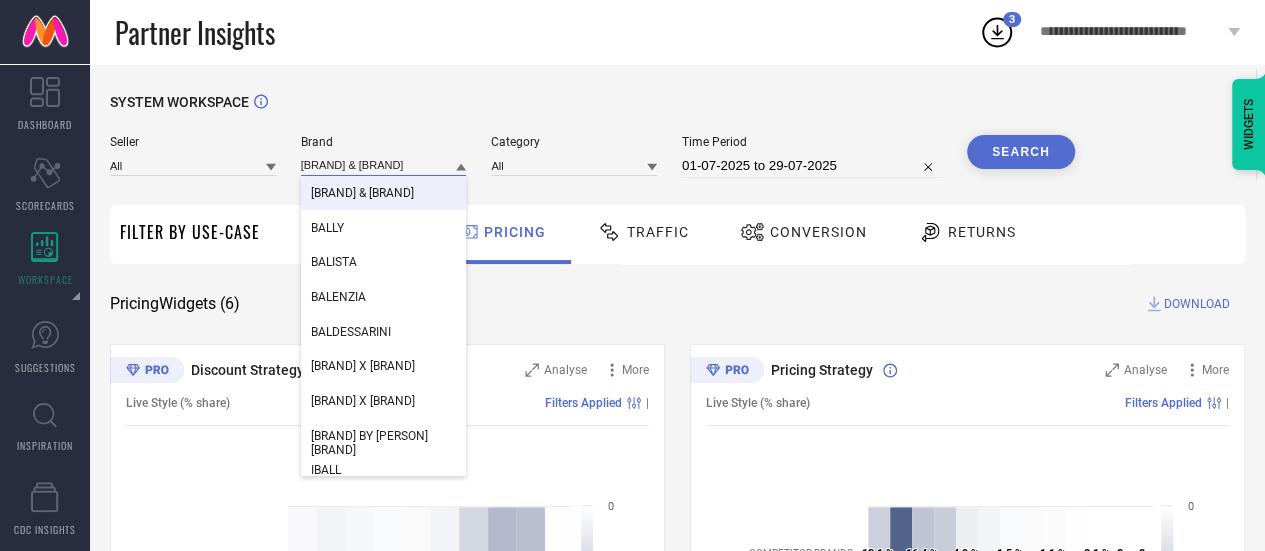 type on "[BRAND] & [BRAND]" 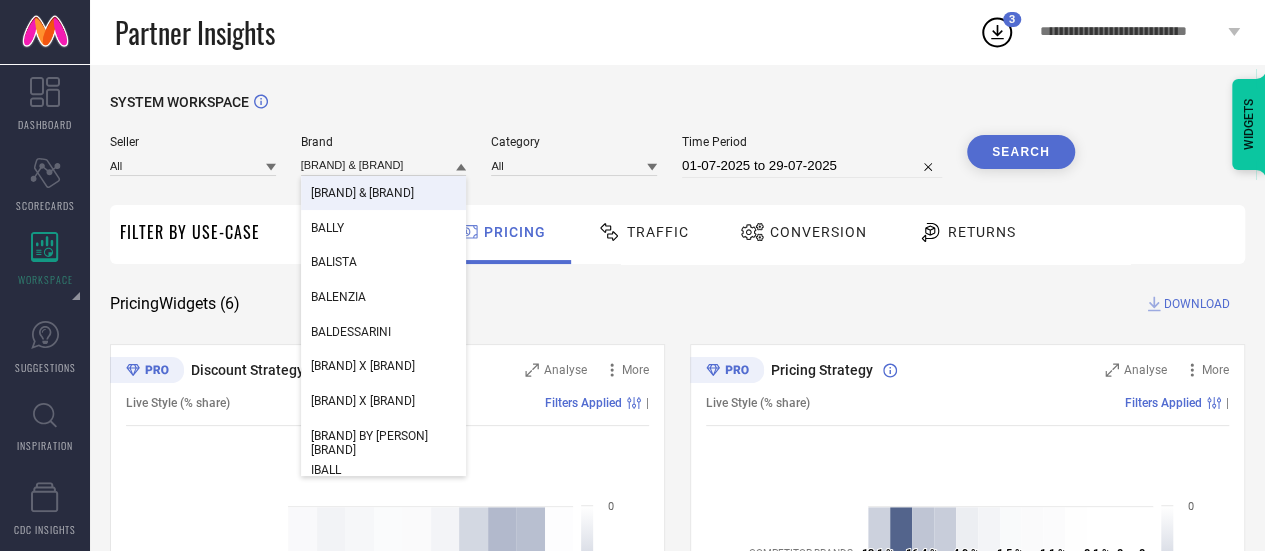 click on "[BRAND] & [BRAND]" at bounding box center [362, 193] 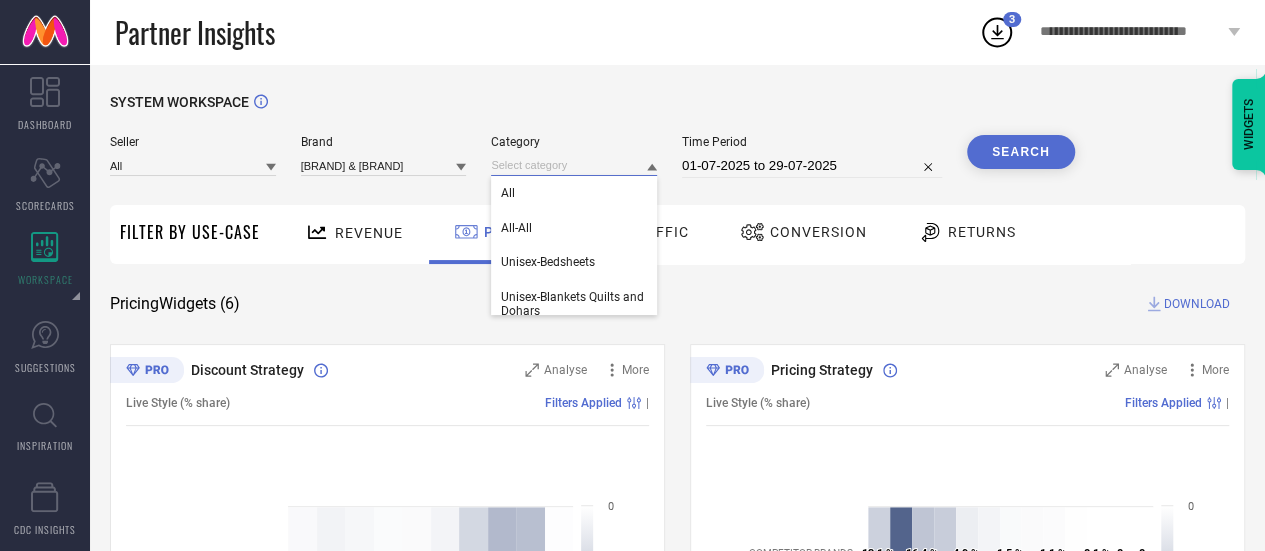 click at bounding box center [574, 165] 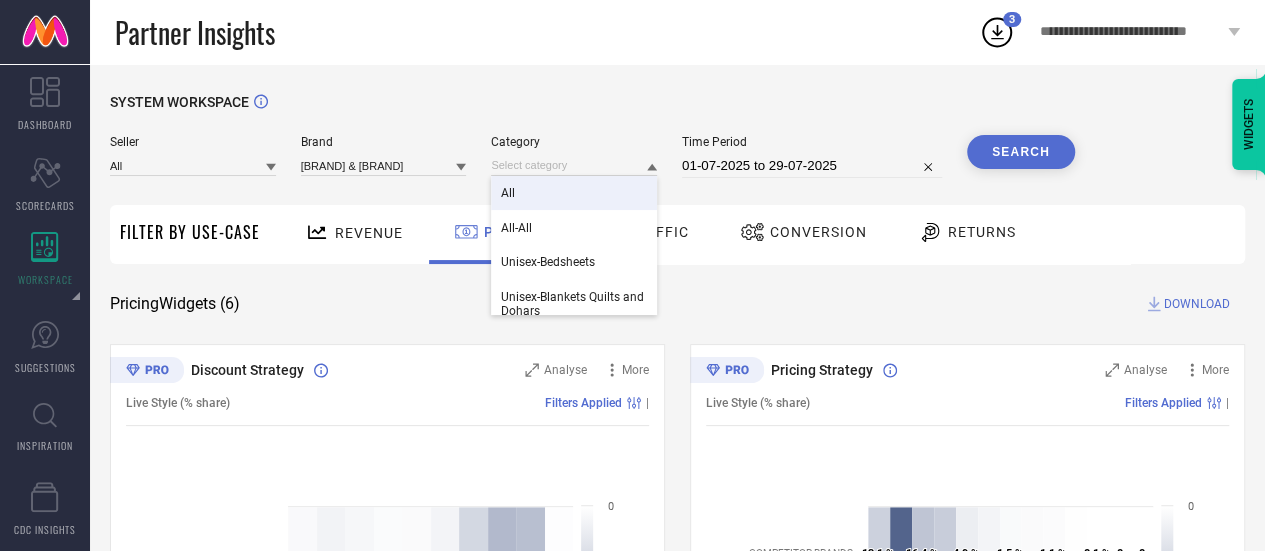 click on "All" at bounding box center [574, 193] 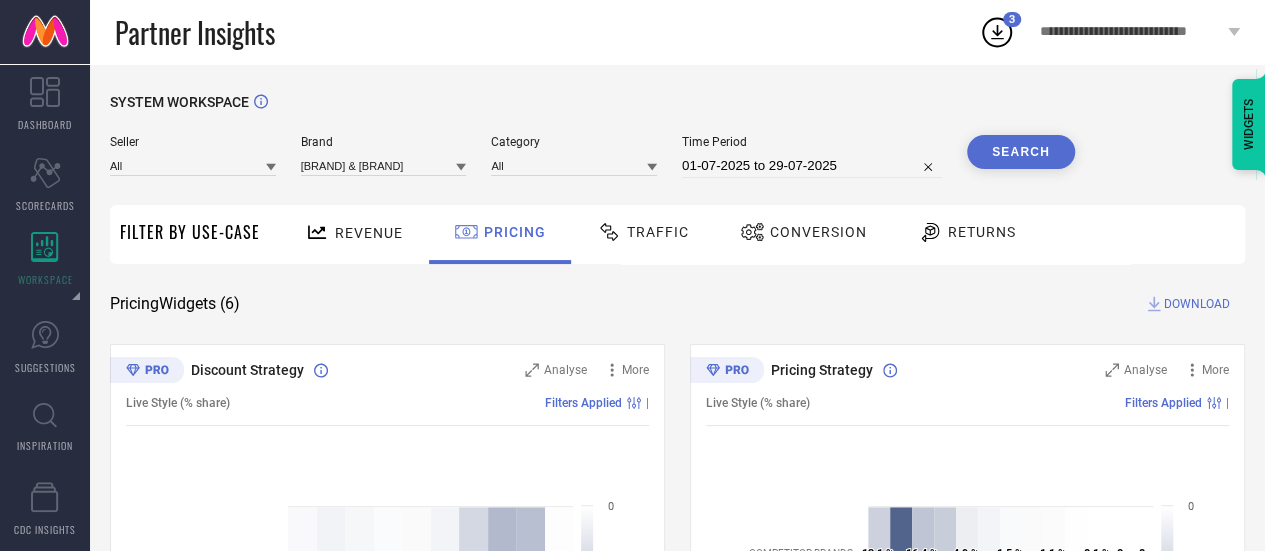 select on "6" 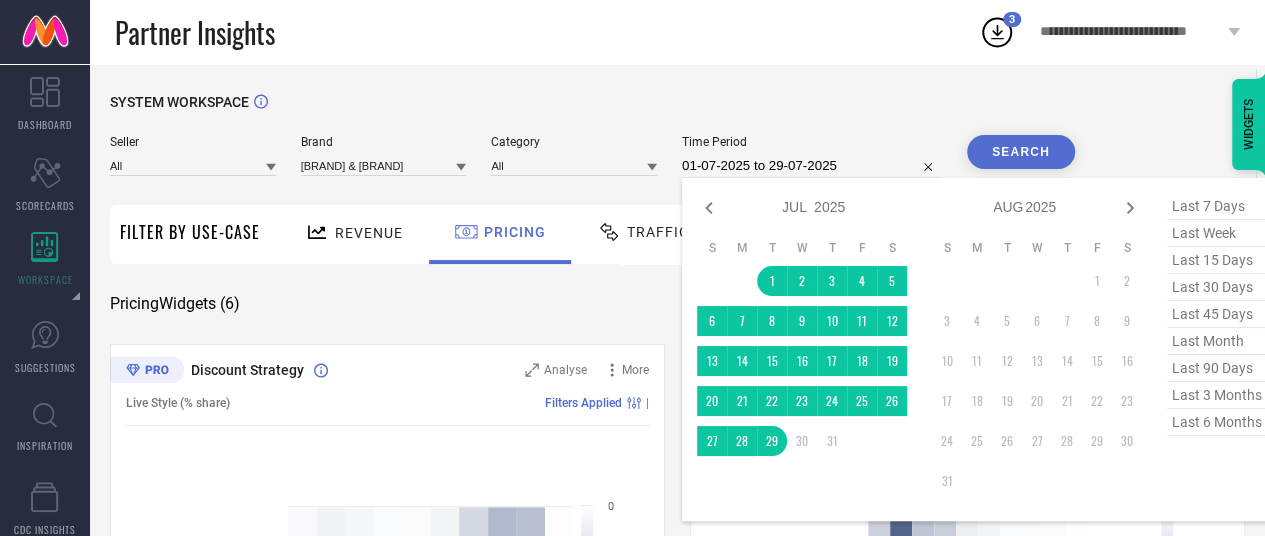 click on "01-07-2025 to 29-07-2025" at bounding box center (812, 166) 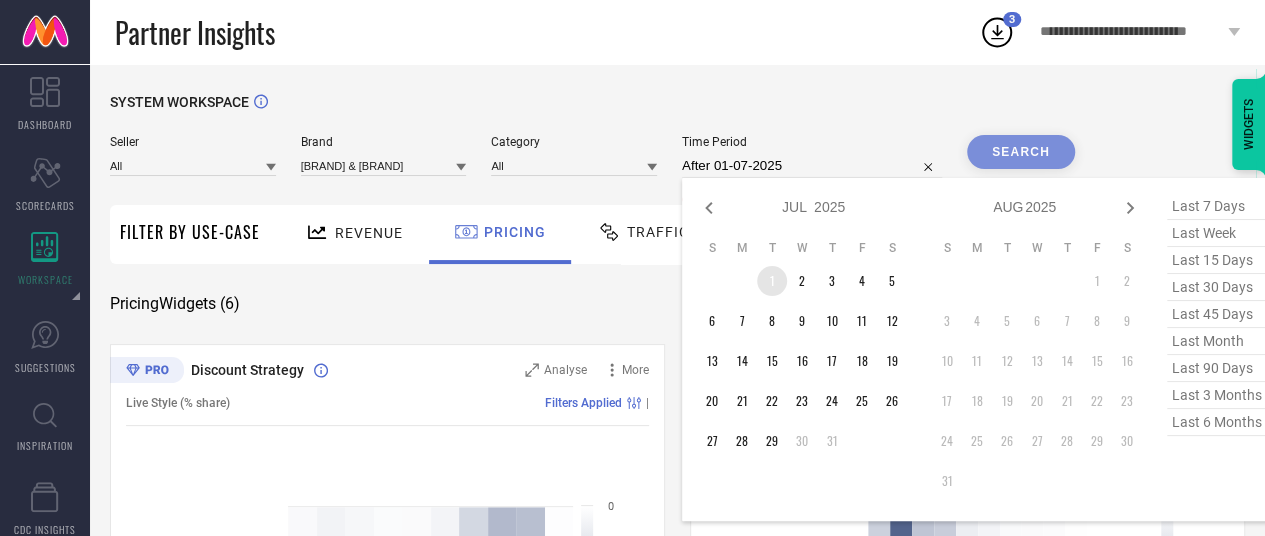 click on "1" at bounding box center [772, 281] 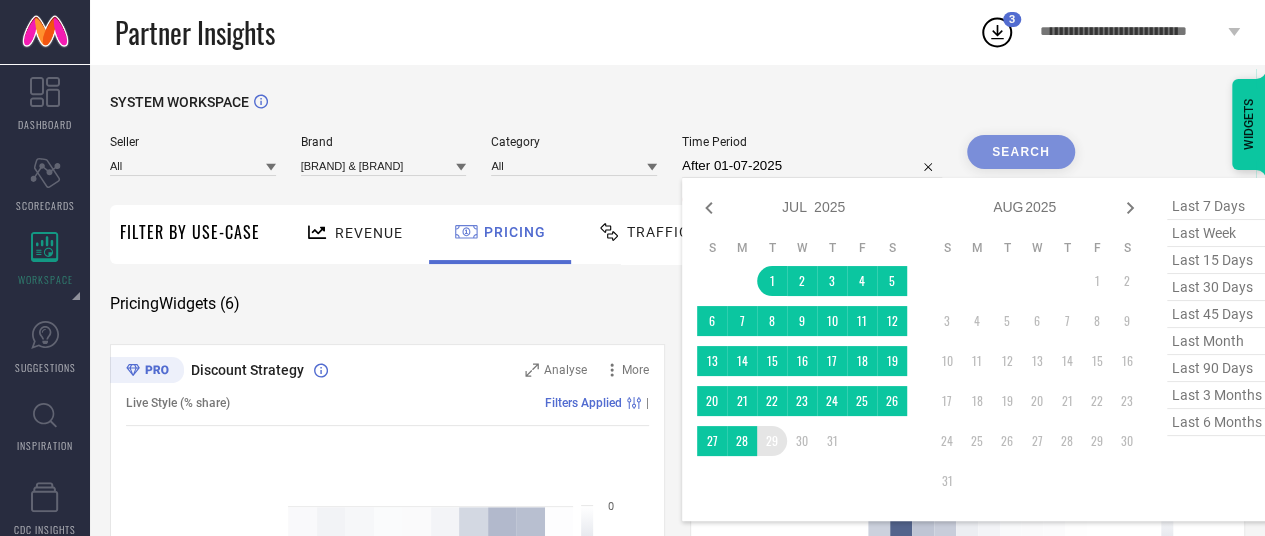type on "01-07-2025 to 29-07-2025" 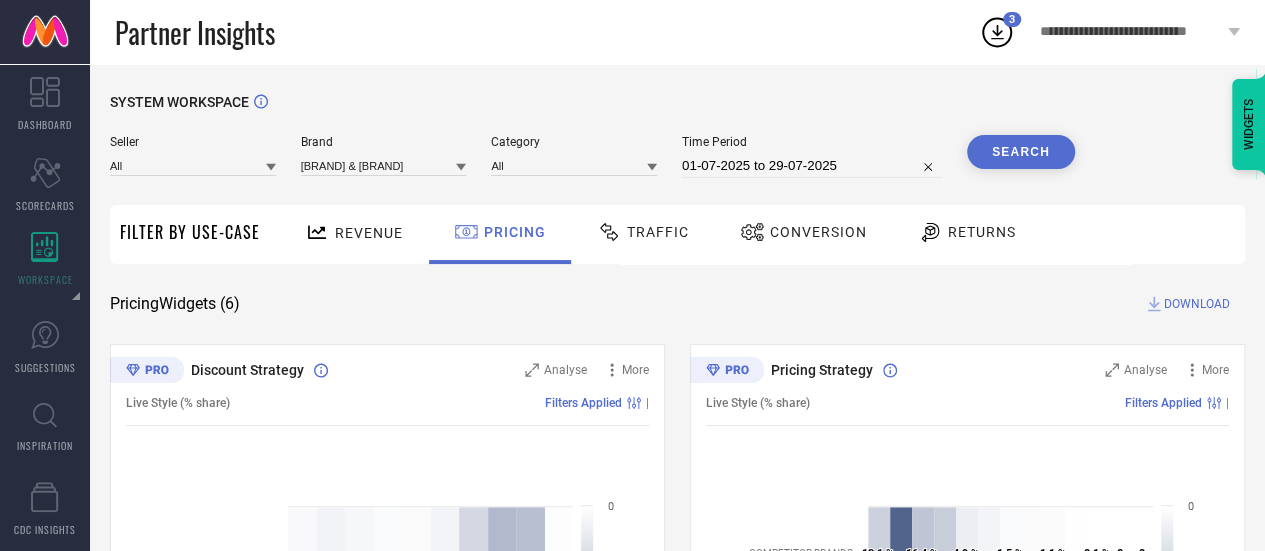 click on "Search" at bounding box center [1021, 152] 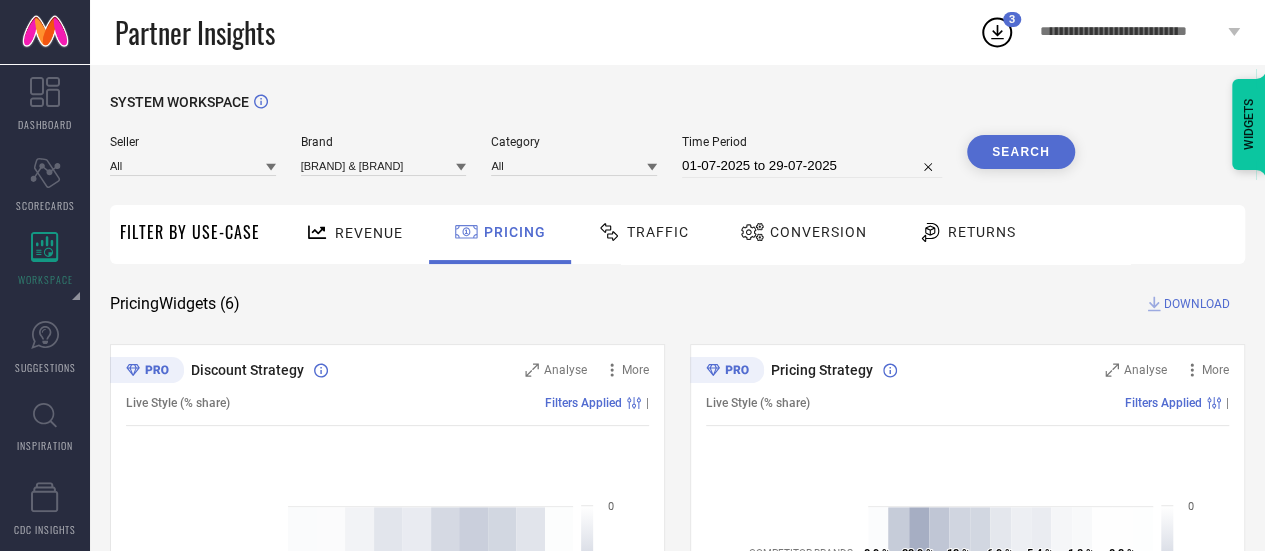 click on "Search" at bounding box center [1021, 152] 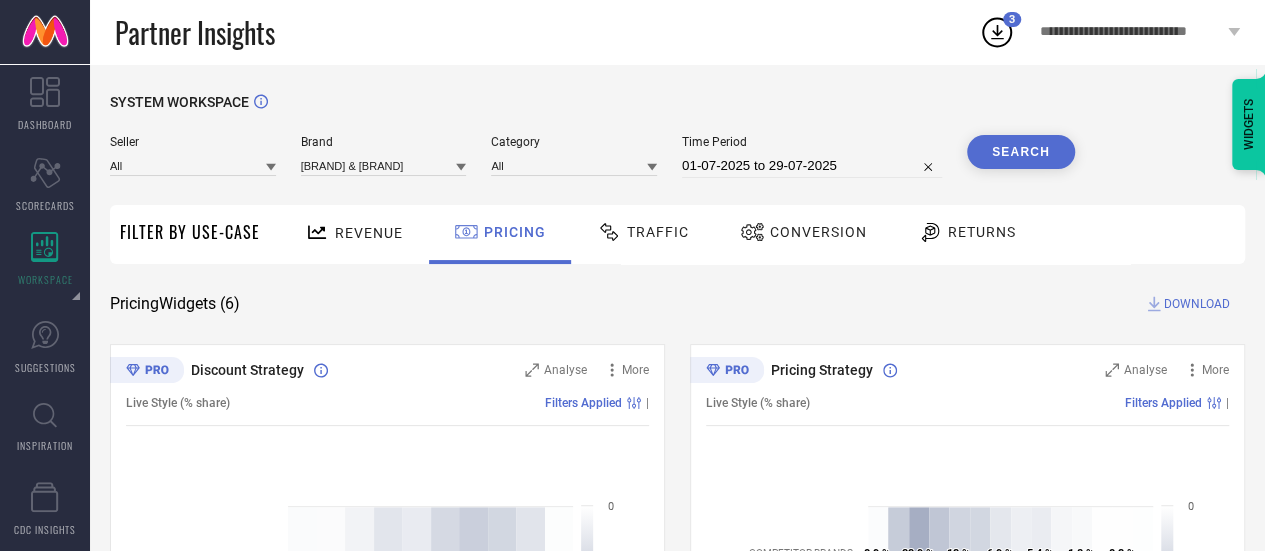 click on "DOWNLOAD" at bounding box center [1197, 304] 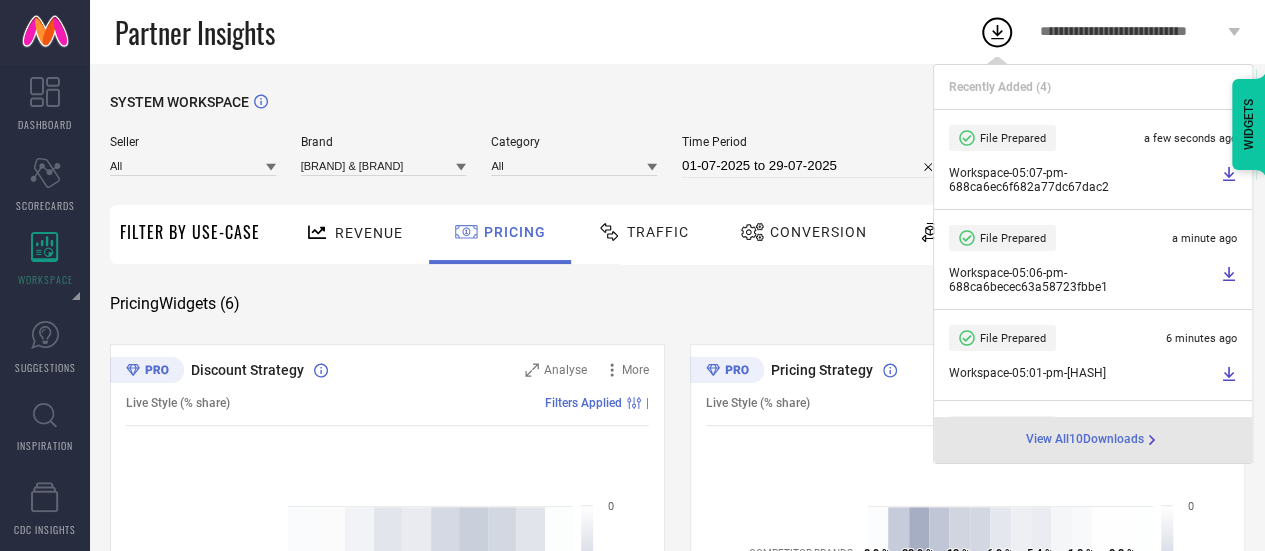 click 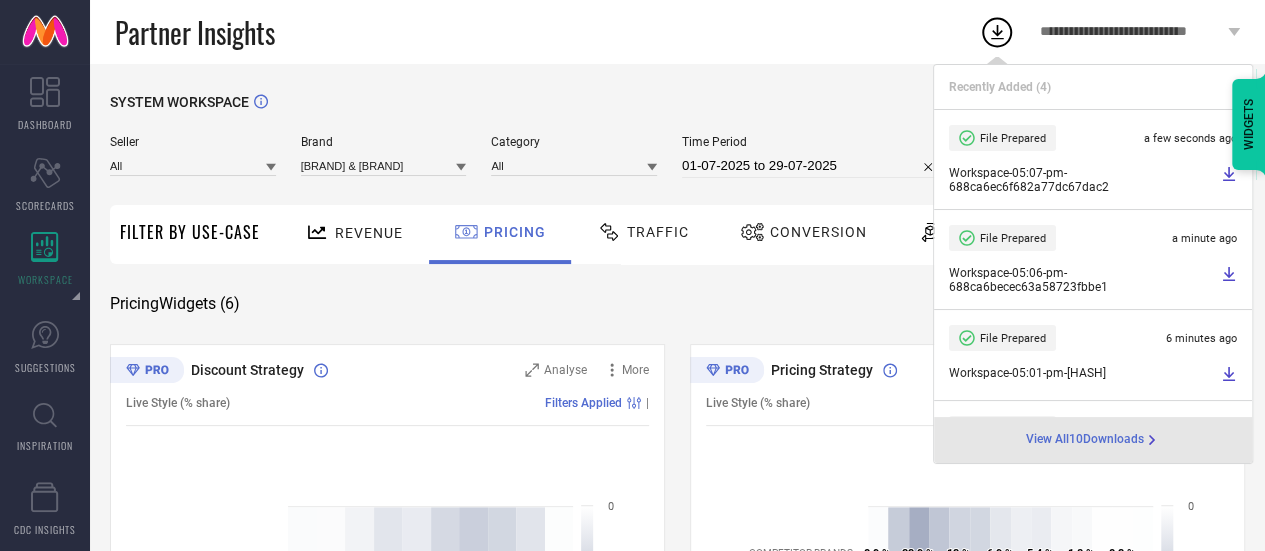select on "6" 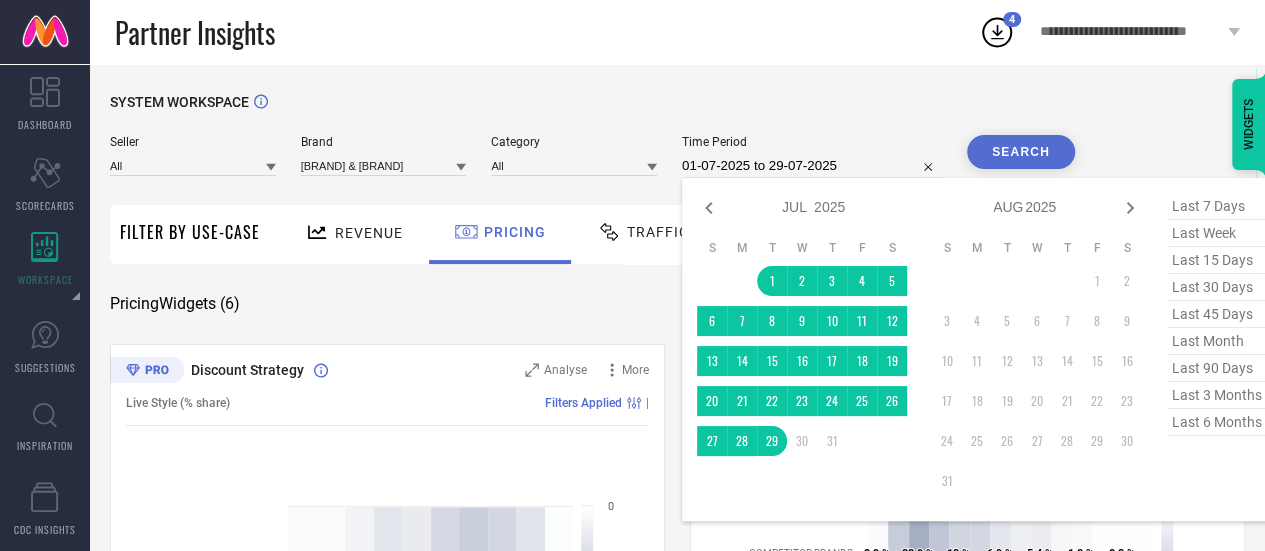 click on "01-07-2025 to 29-07-2025" at bounding box center [812, 166] 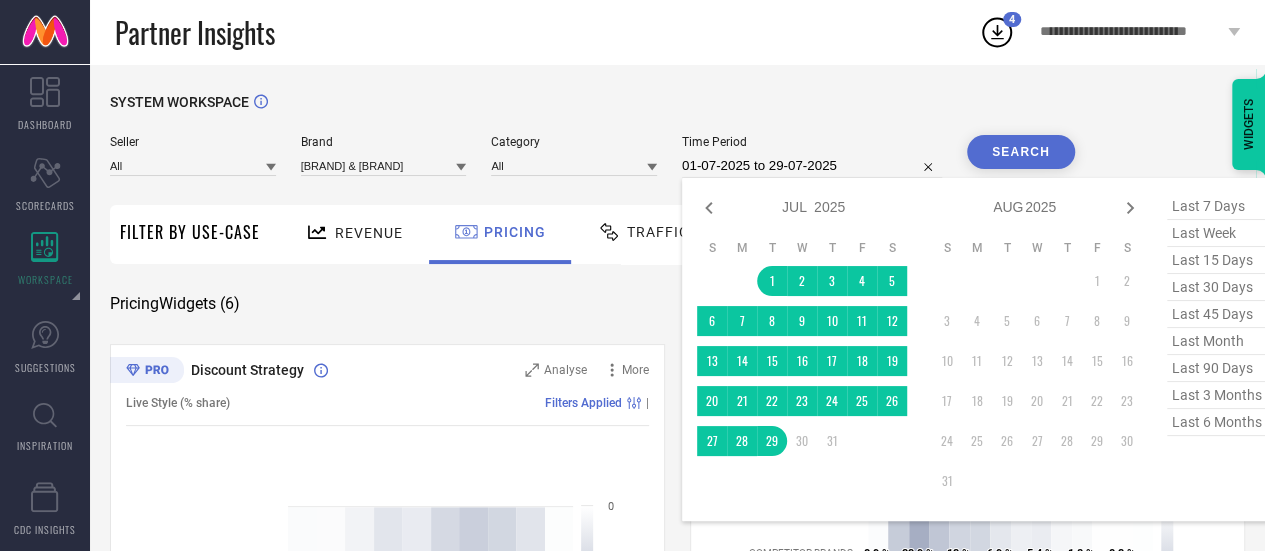 click on "**********" at bounding box center (1131, 32) 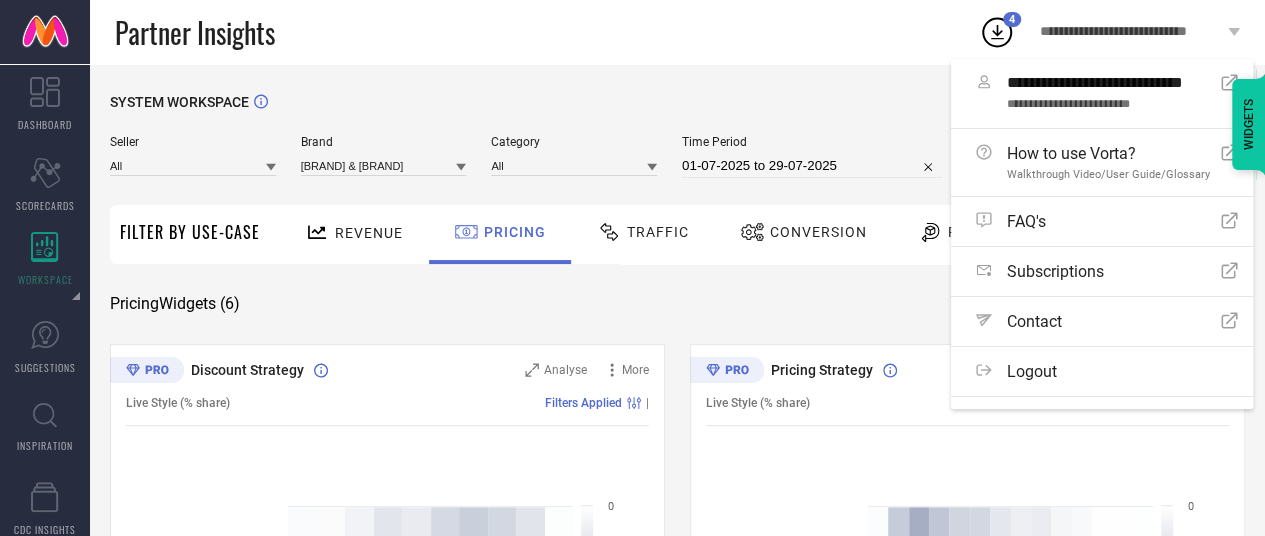 select on "6" 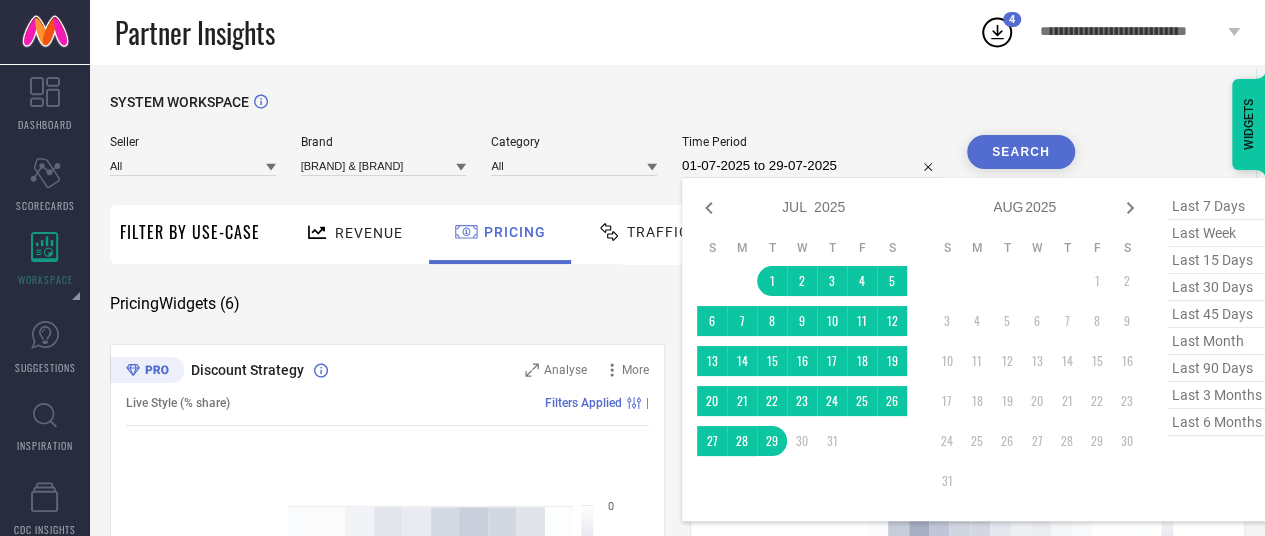 click on "01-07-2025 to 29-07-2025" at bounding box center [812, 166] 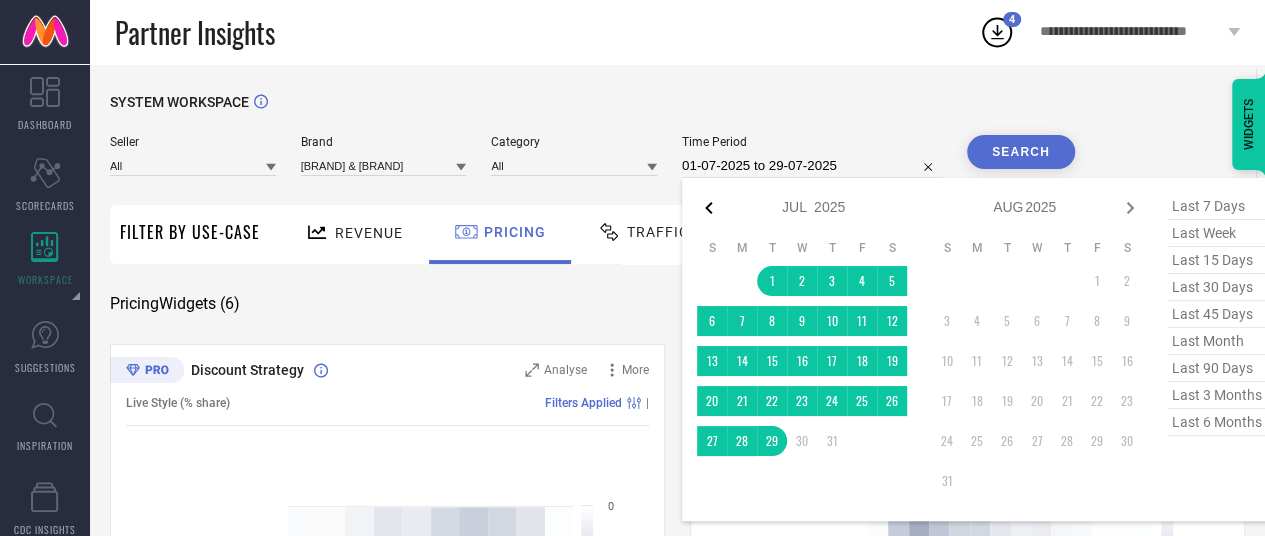 click 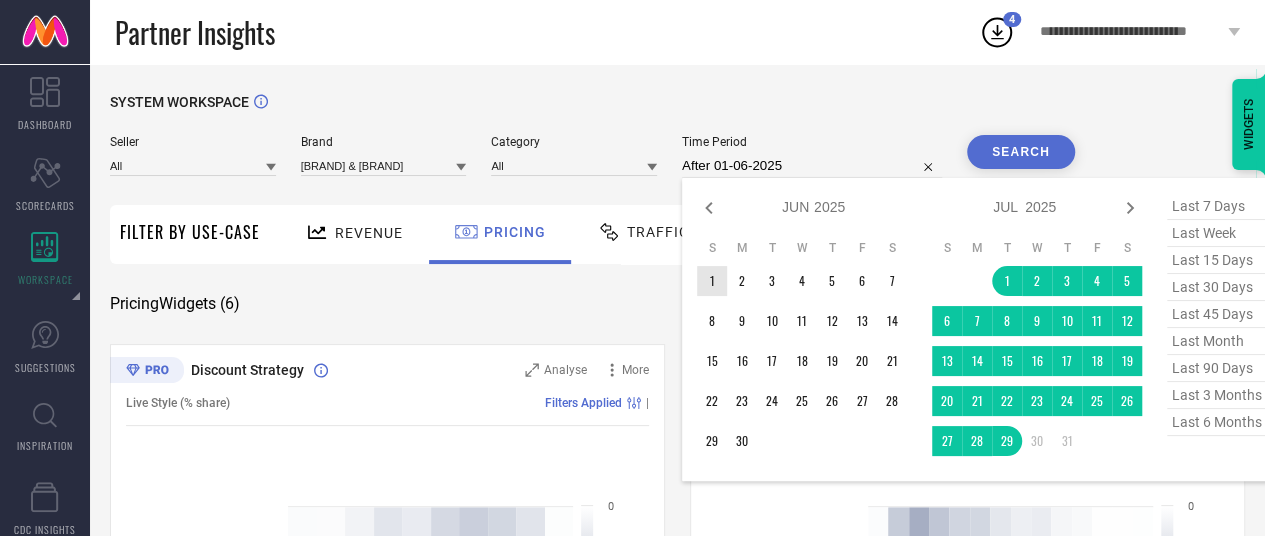 click on "1" at bounding box center [712, 281] 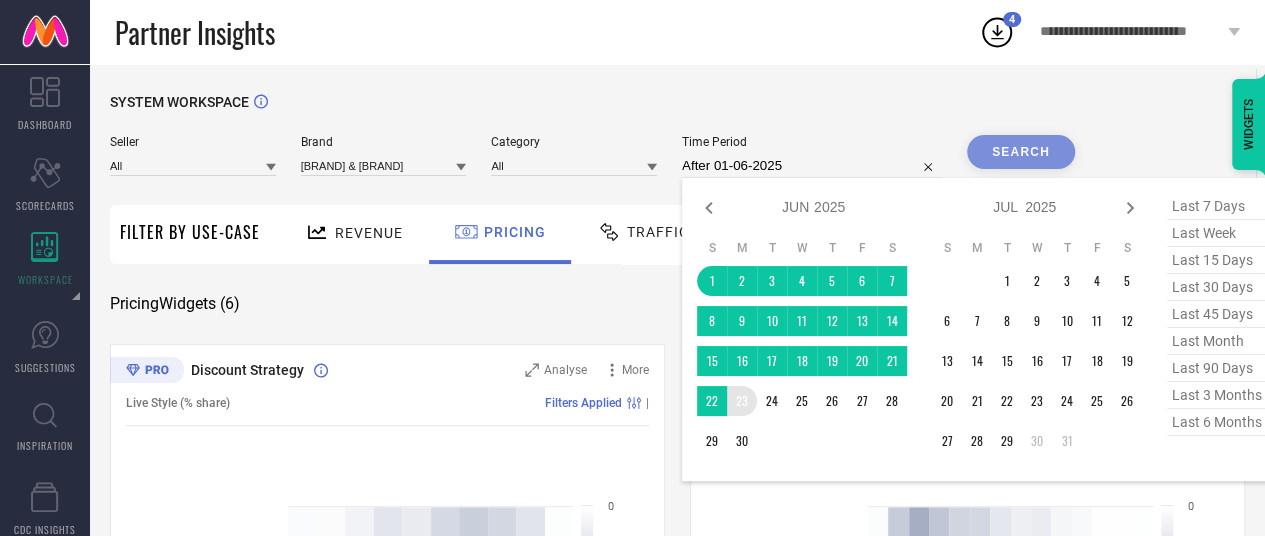 type on "01-06-2025 to 30-06-2025" 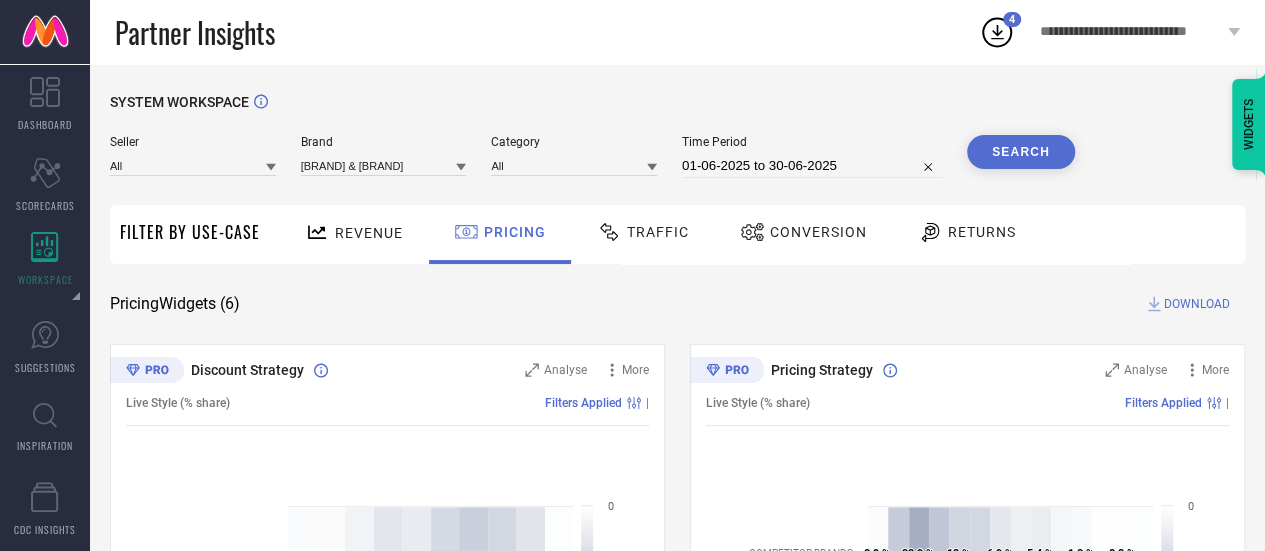 click on "Search" at bounding box center (1021, 152) 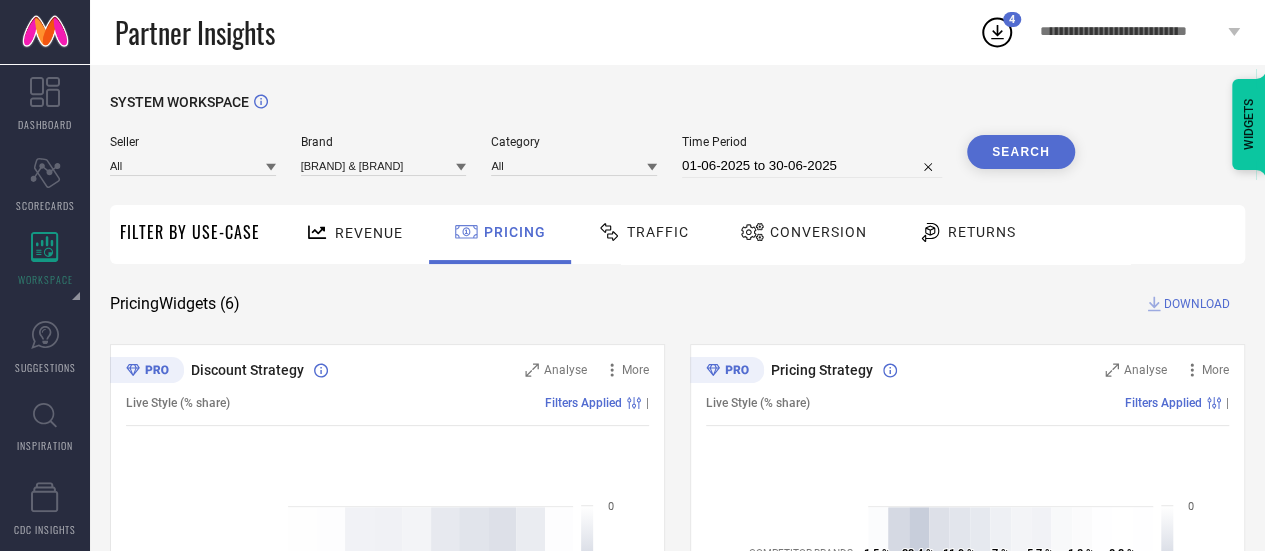 click on "DOWNLOAD" at bounding box center [1197, 304] 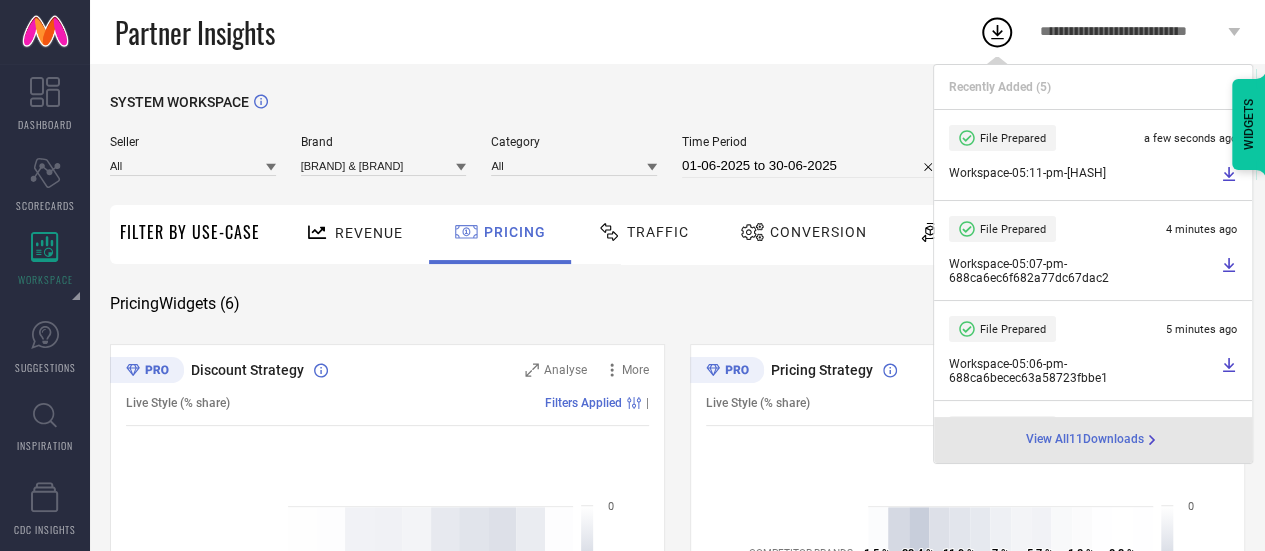 click on "Traffic" at bounding box center (658, 232) 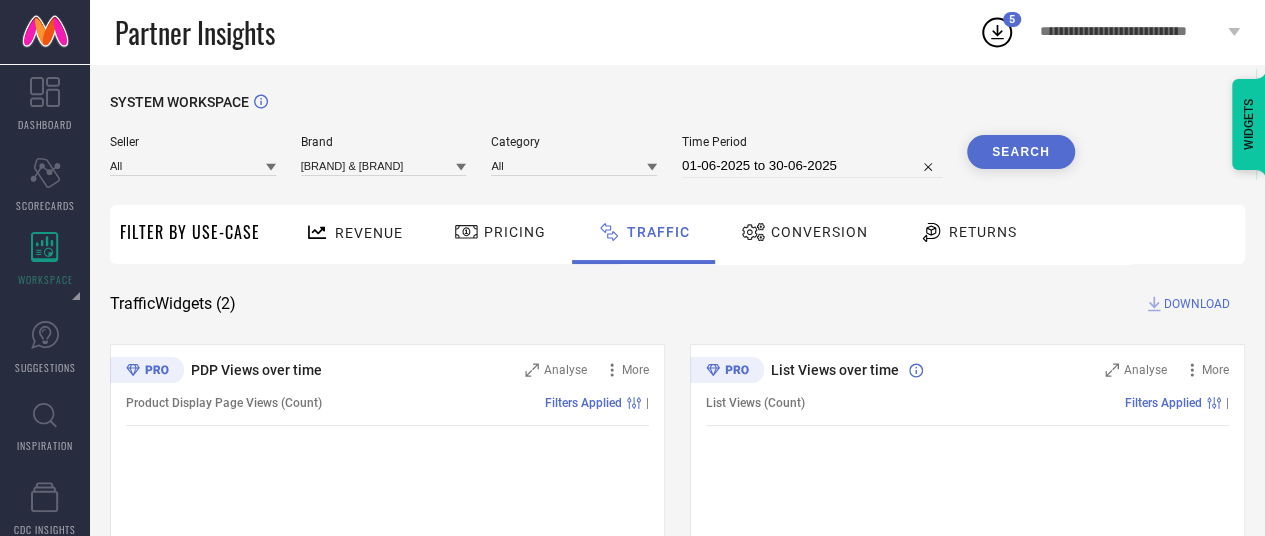 click on "01-06-2025 to 30-06-2025" at bounding box center [812, 166] 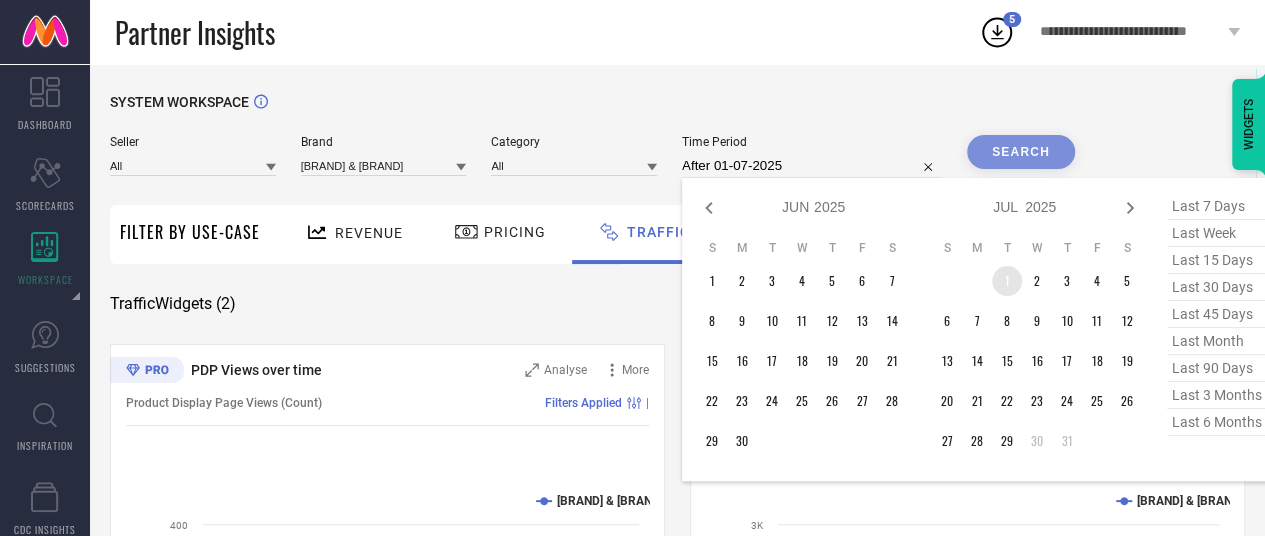 click on "1" at bounding box center [1007, 281] 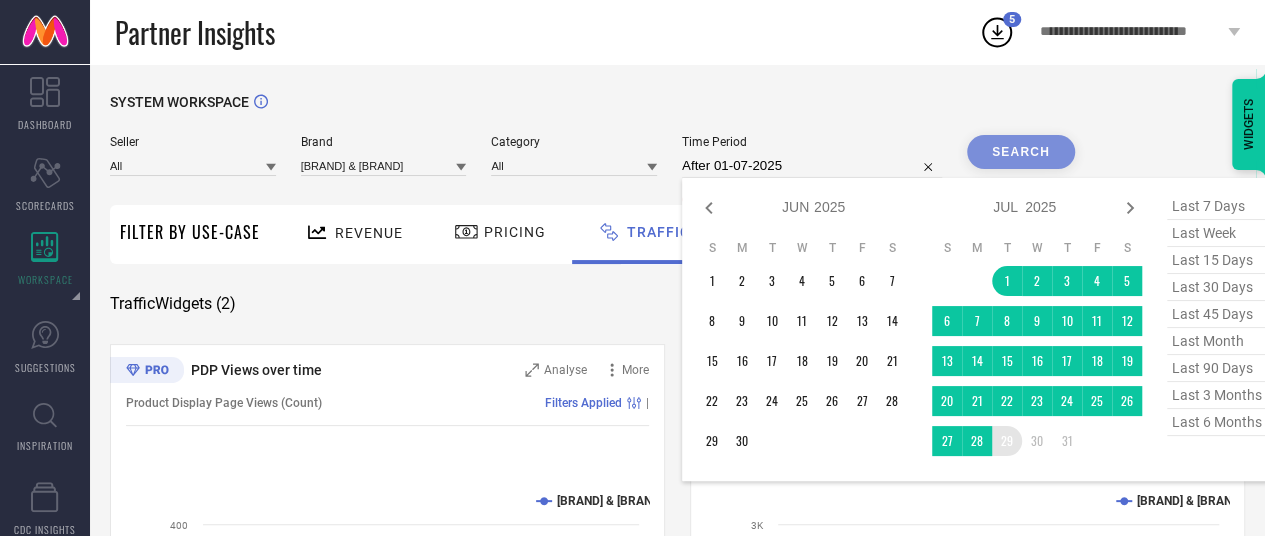 type on "01-07-2025 to 29-07-2025" 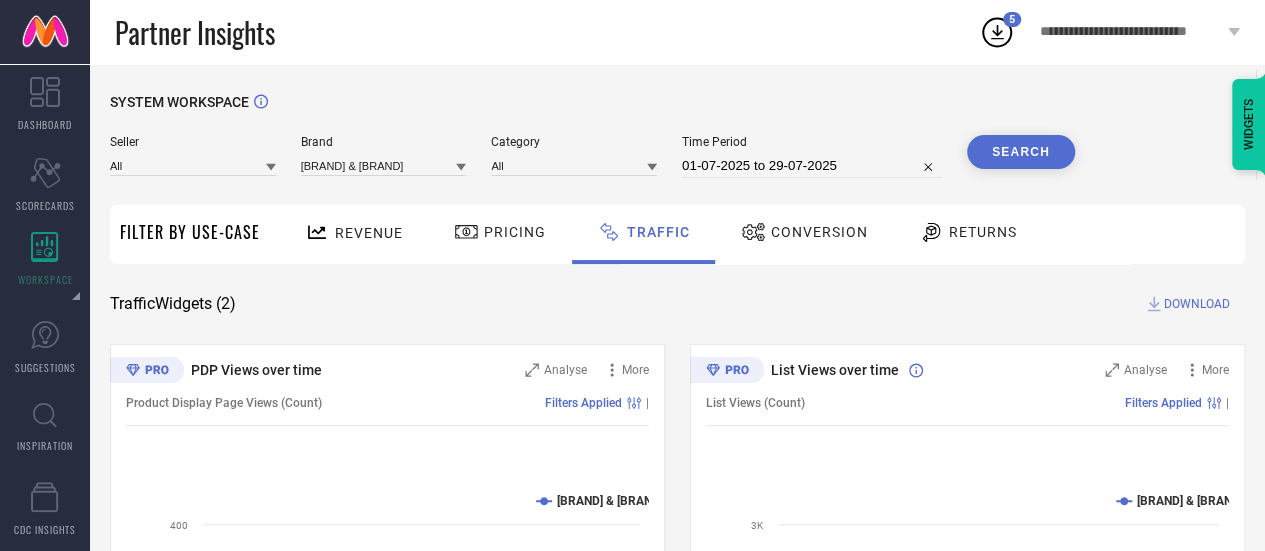 click on "Search" at bounding box center (1021, 152) 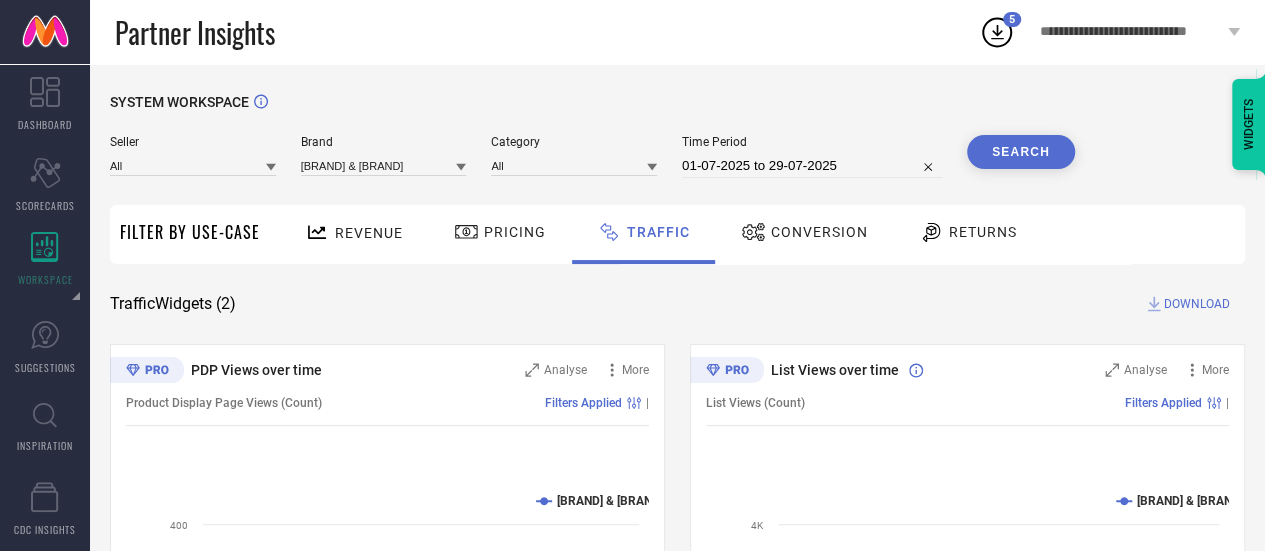 click on "Conversion" at bounding box center [819, 232] 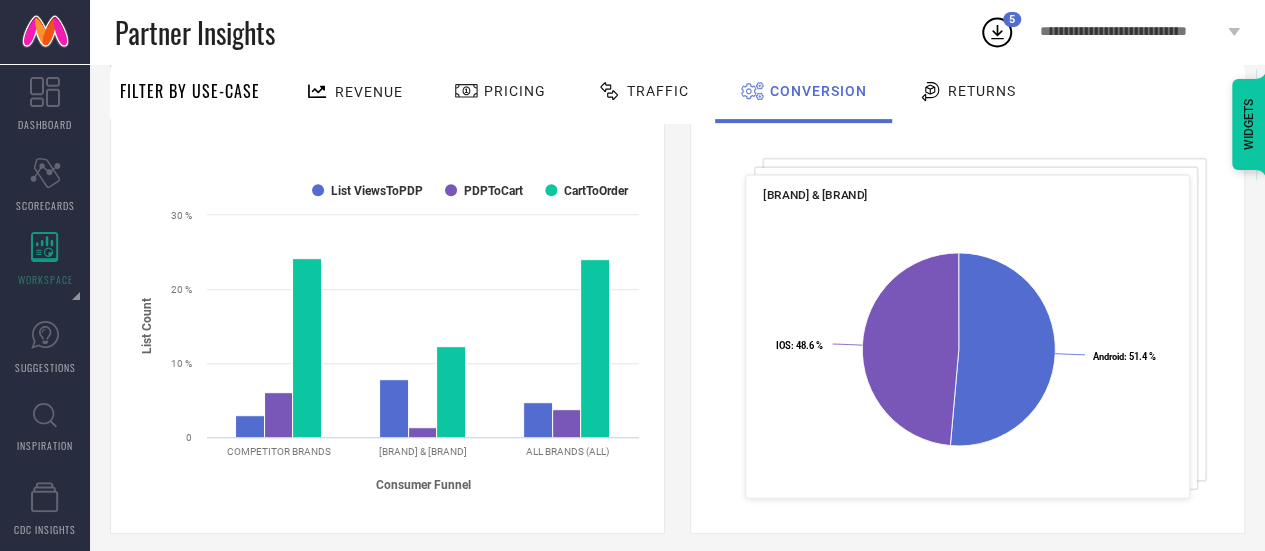 scroll, scrollTop: 0, scrollLeft: 0, axis: both 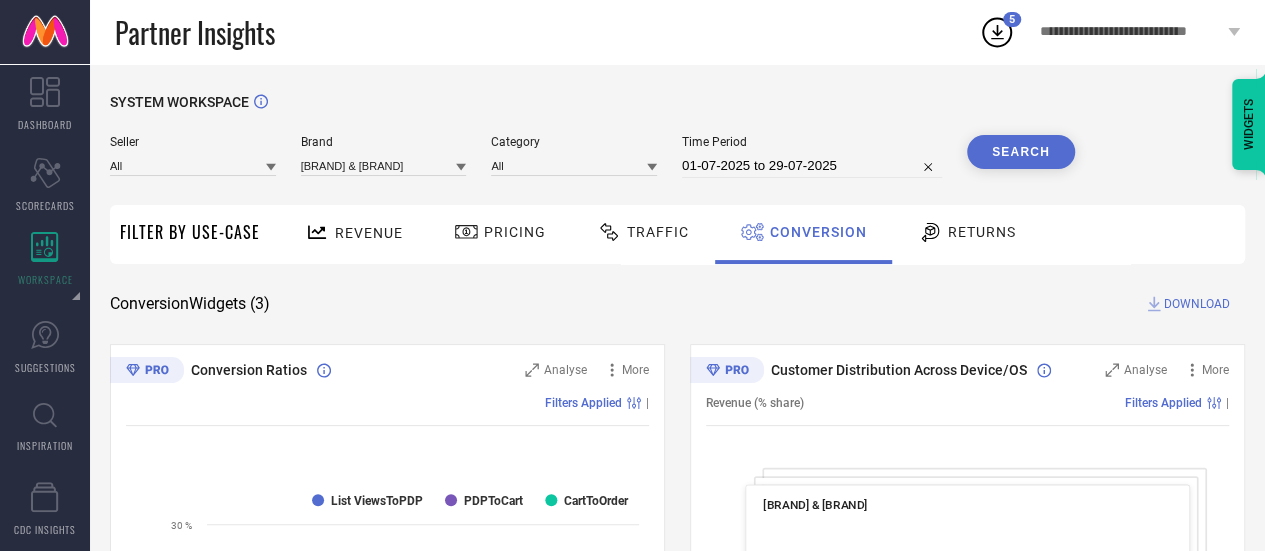 select on "6" 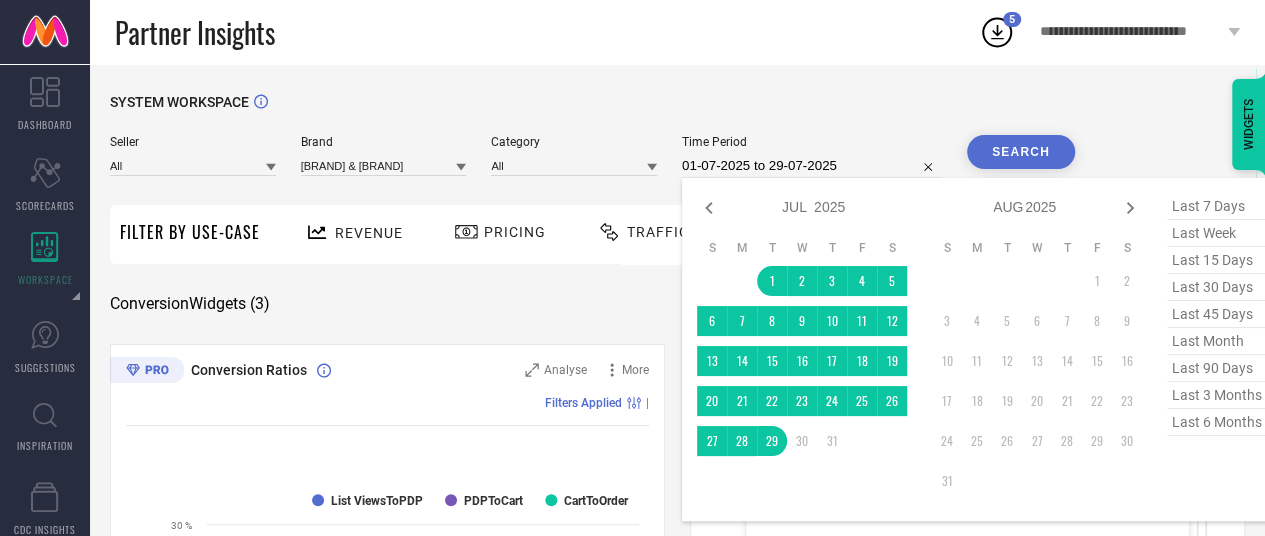 click on "01-07-2025 to 29-07-2025" at bounding box center [812, 166] 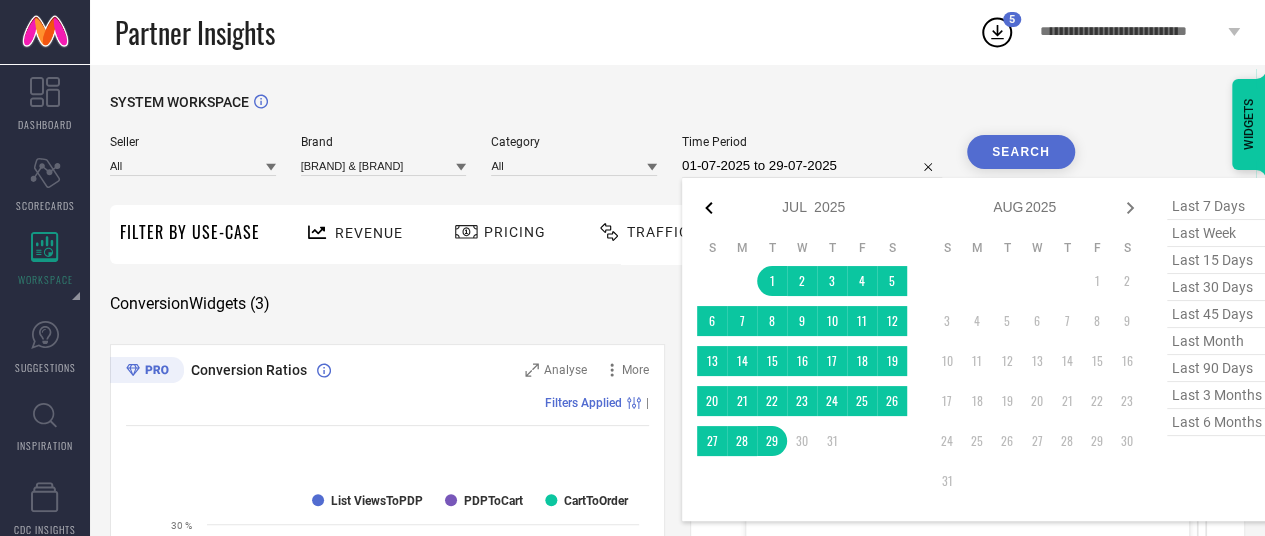 click 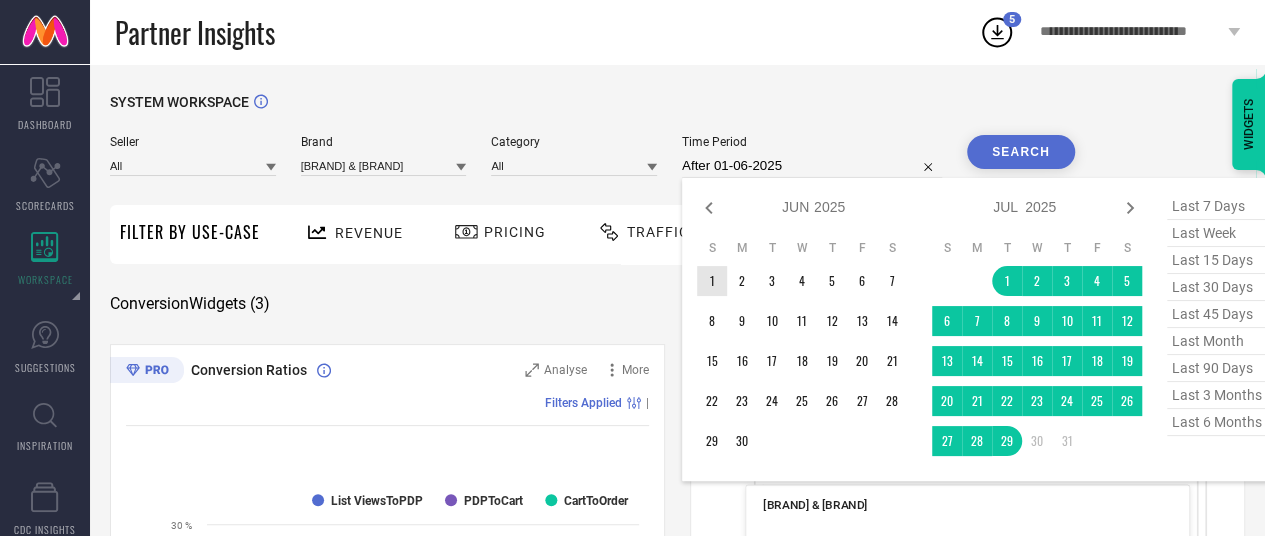 click on "1" at bounding box center (712, 281) 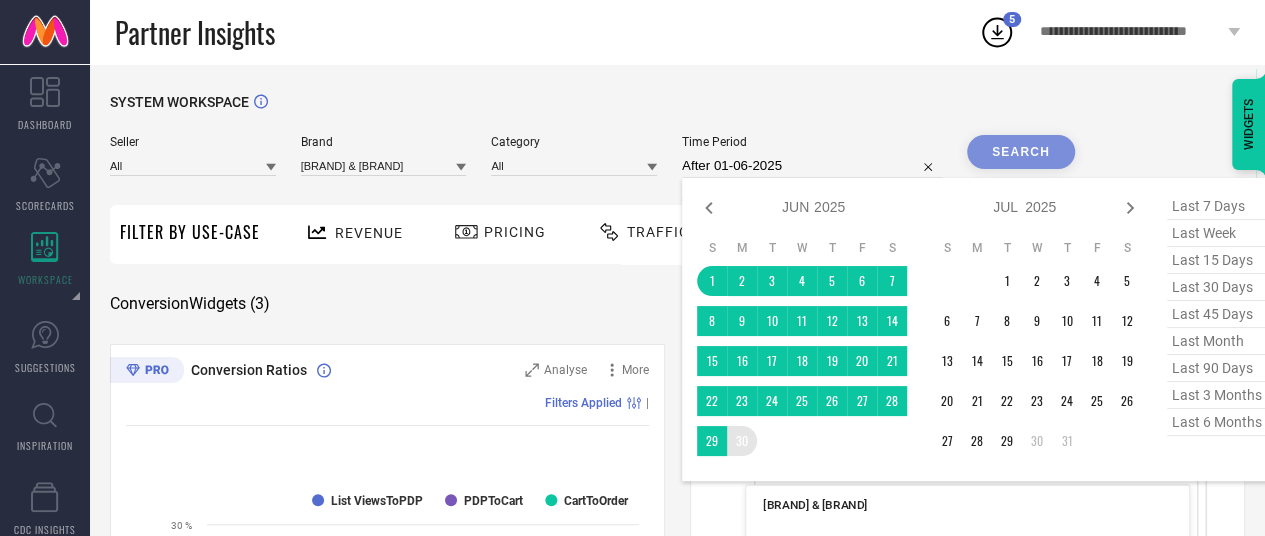 type on "01-06-2025 to 30-06-2025" 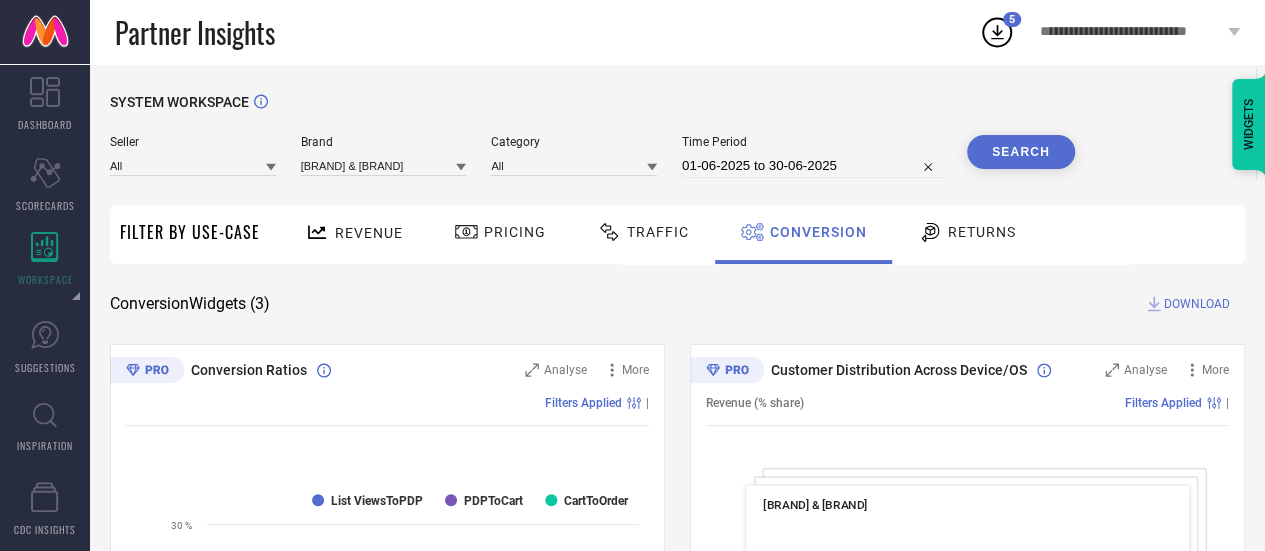 click on "Search" at bounding box center (1021, 152) 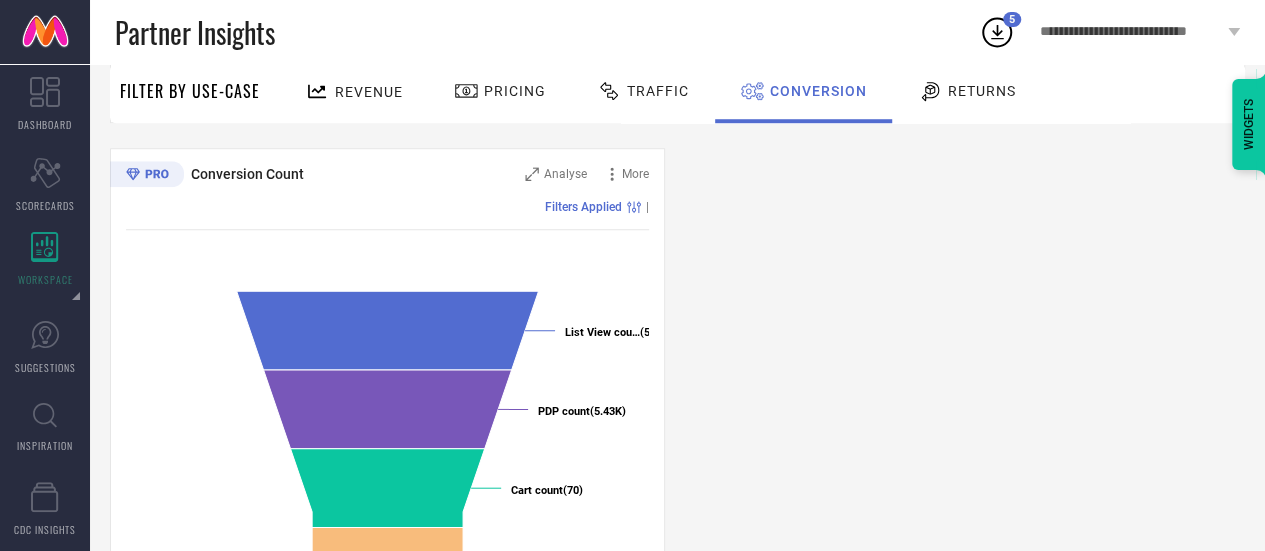 scroll, scrollTop: 722, scrollLeft: 0, axis: vertical 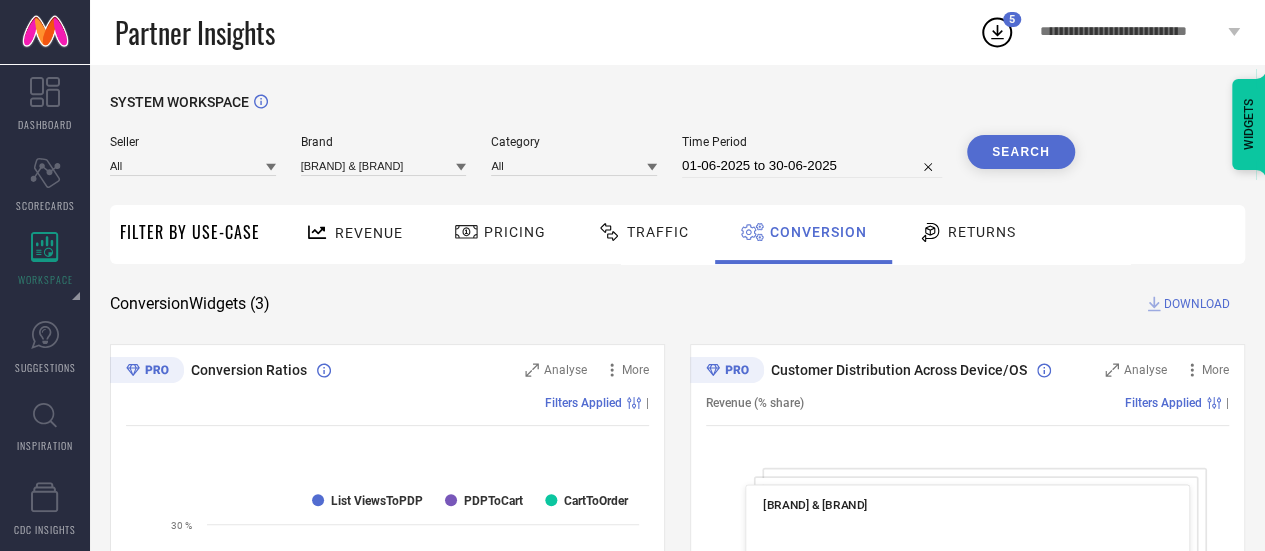 click 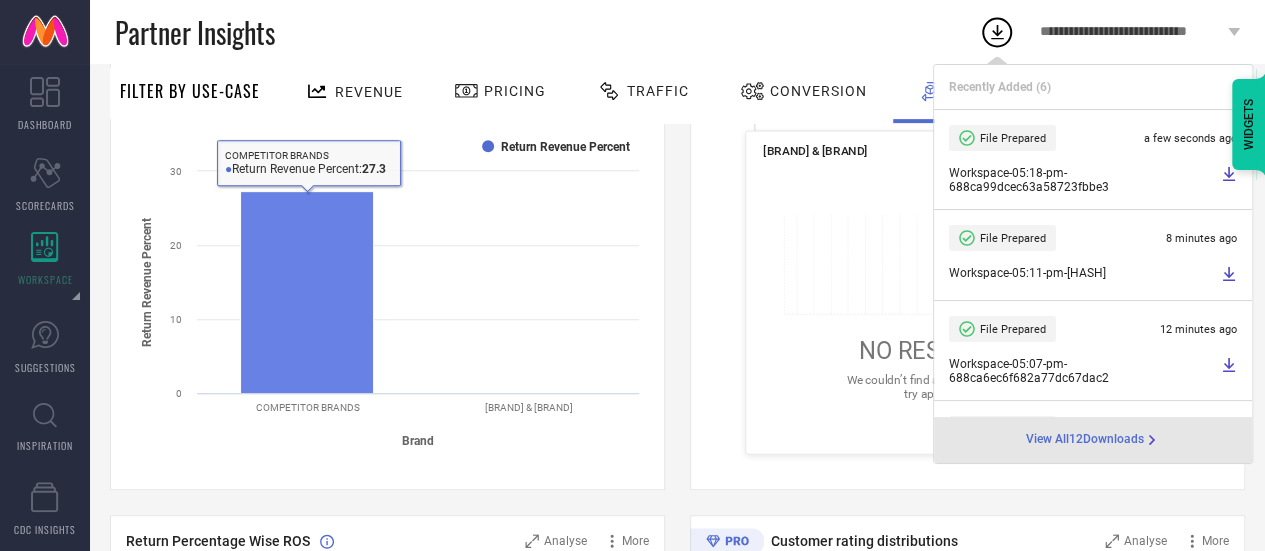 scroll, scrollTop: 0, scrollLeft: 0, axis: both 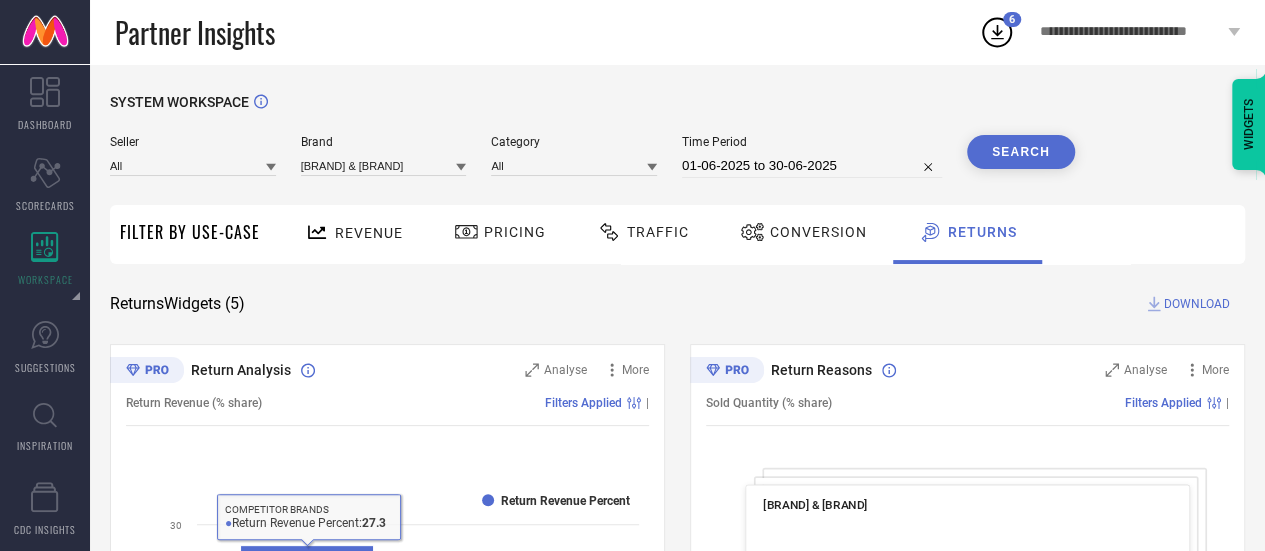 click on "Brand" at bounding box center (384, 142) 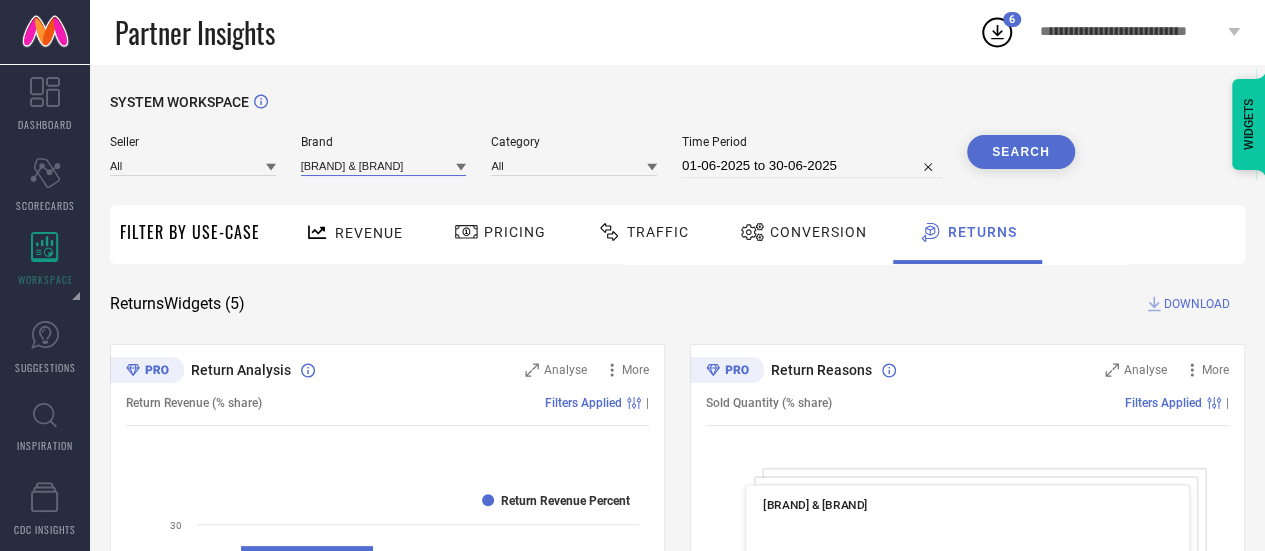 click at bounding box center [384, 165] 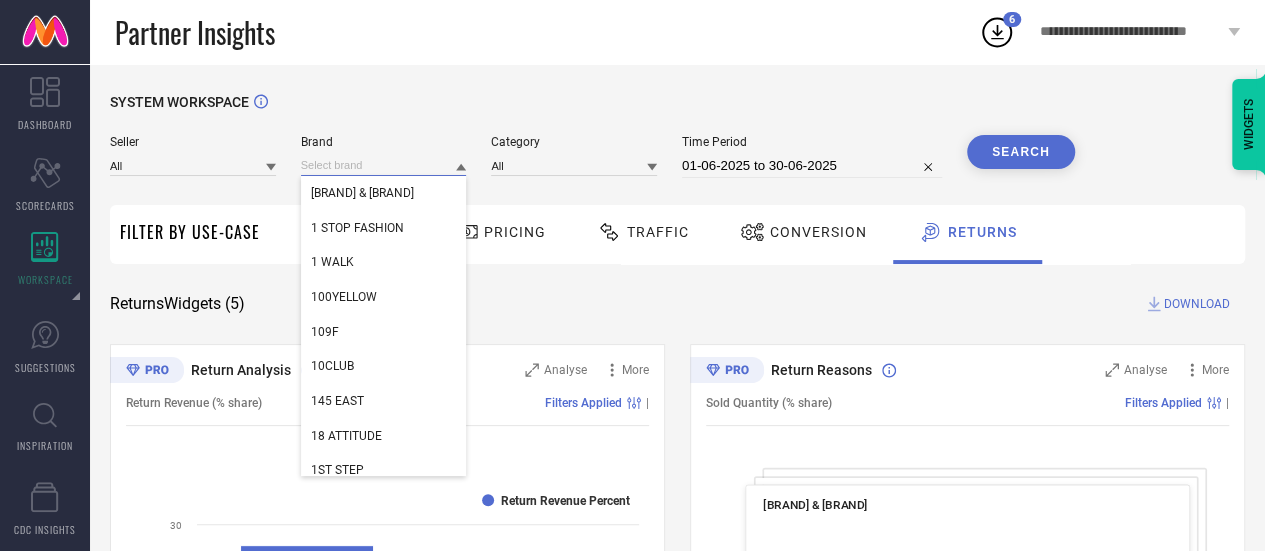 paste on "[FIRST] [LAST]" 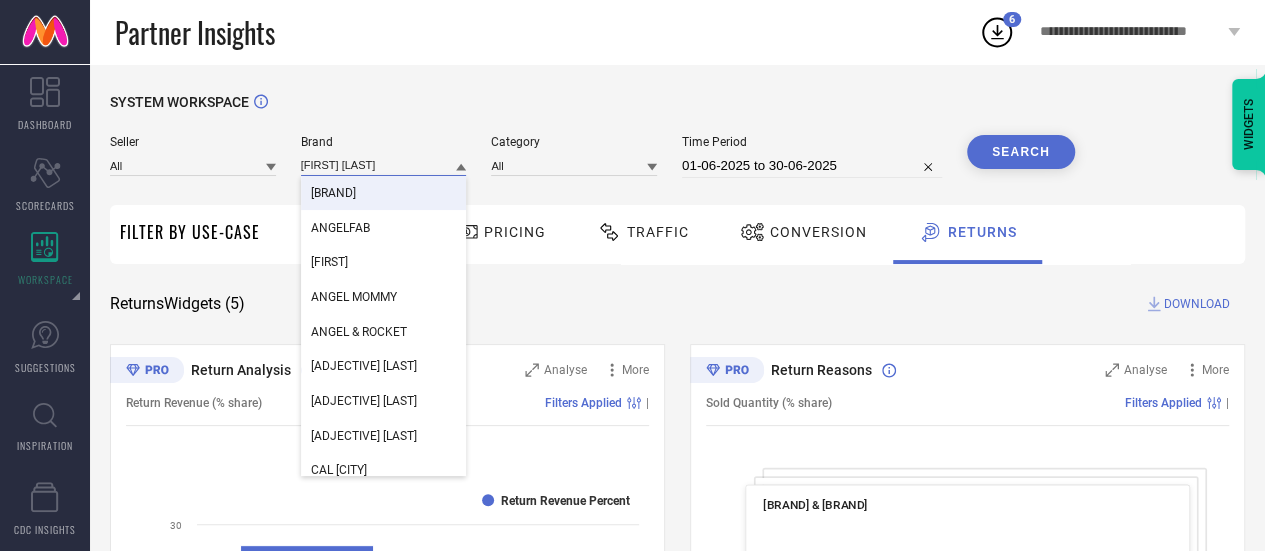 type on "[FIRST] [LAST]" 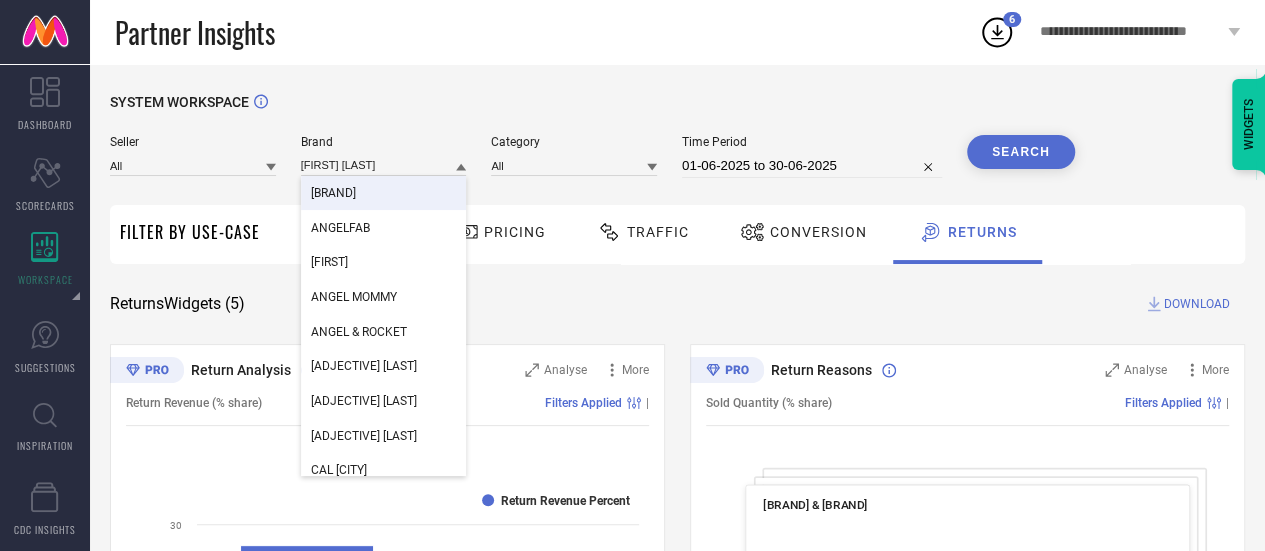 click on "[BRAND]" at bounding box center (384, 193) 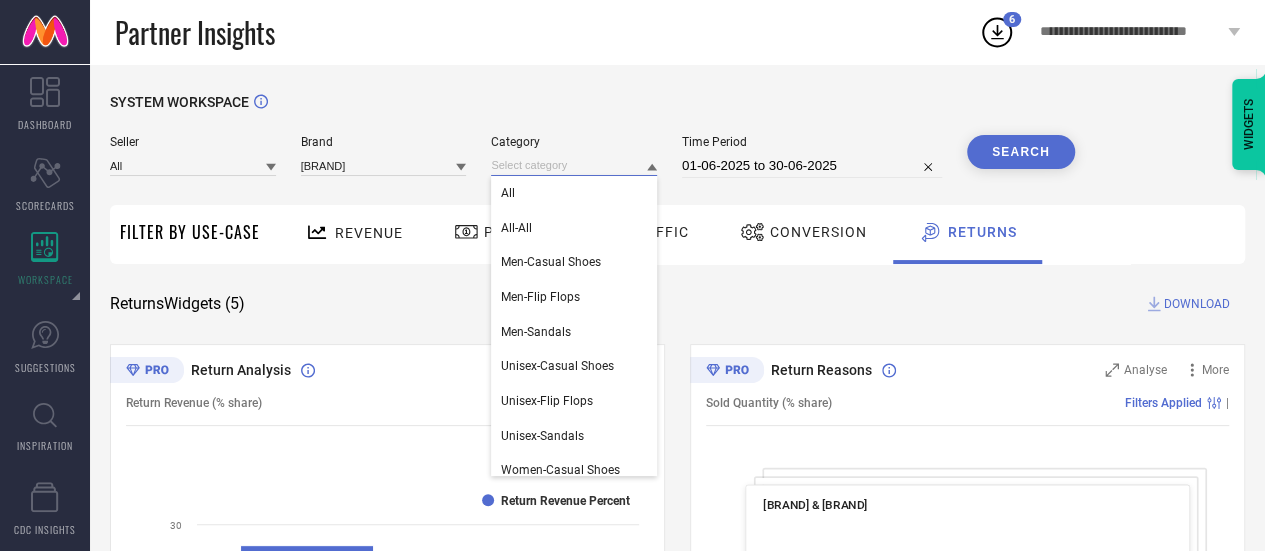 click at bounding box center (574, 165) 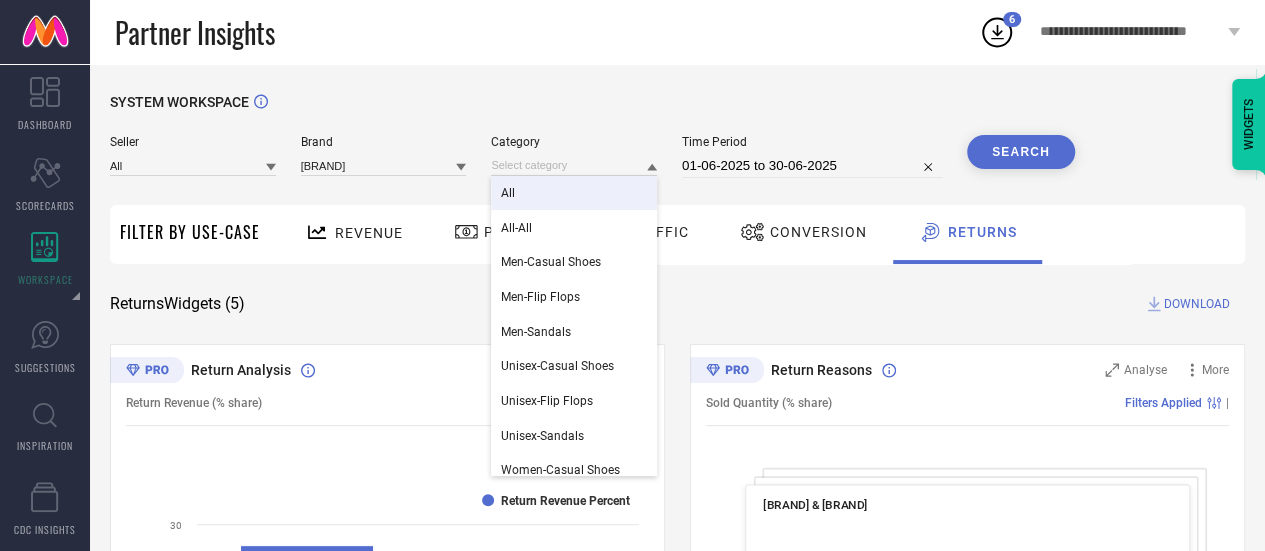 click on "All" at bounding box center (574, 193) 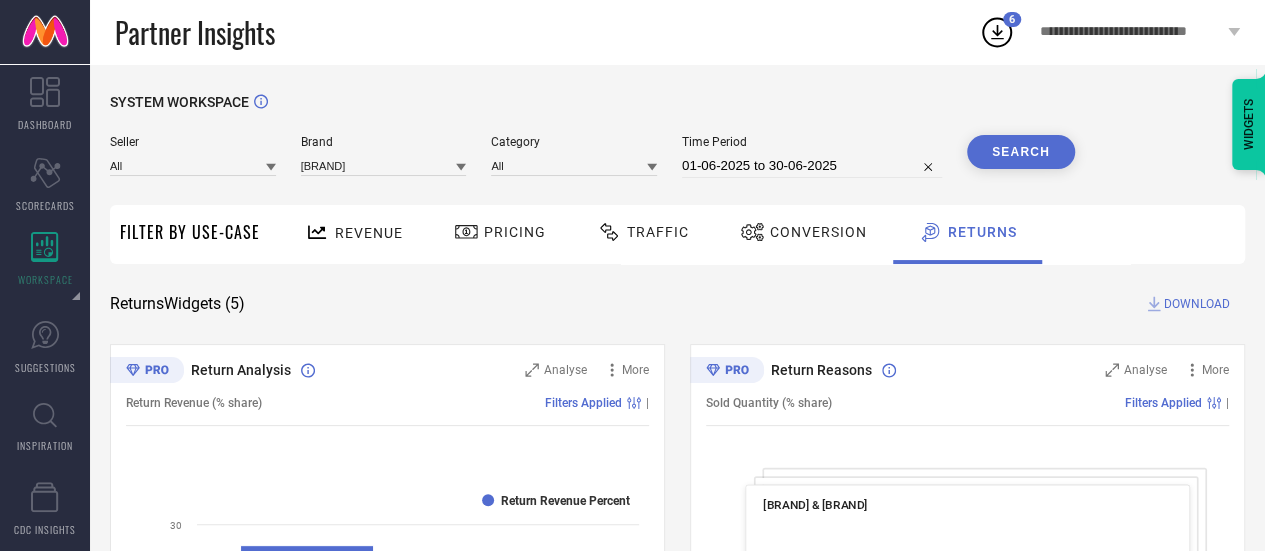 click on "01-06-2025 to 30-06-2025" at bounding box center (677, 994) 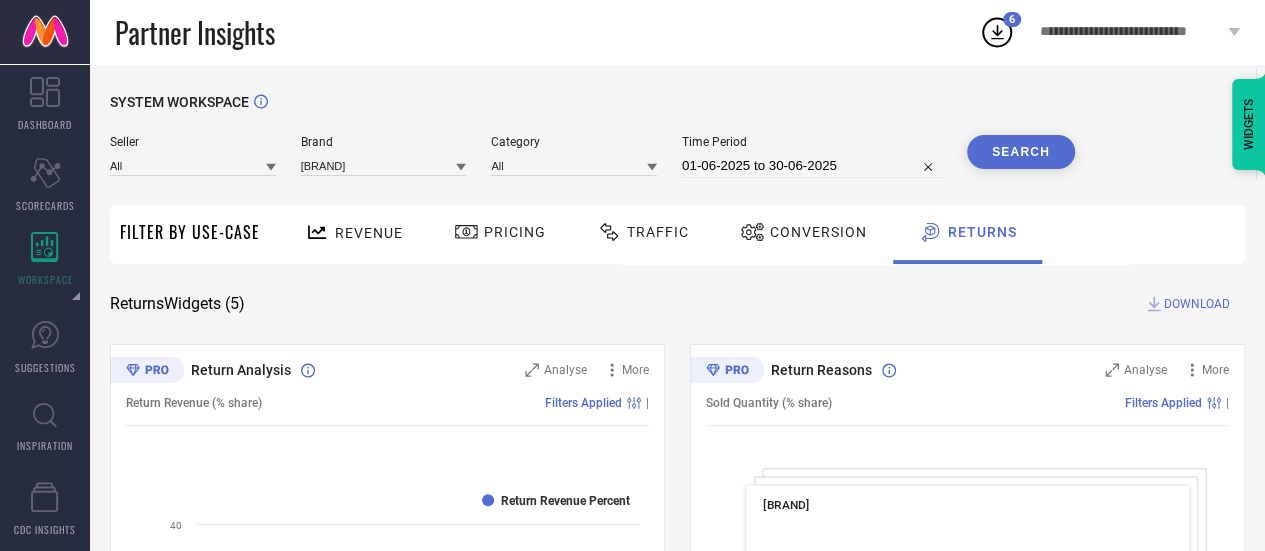 click on "DOWNLOAD" at bounding box center (1197, 304) 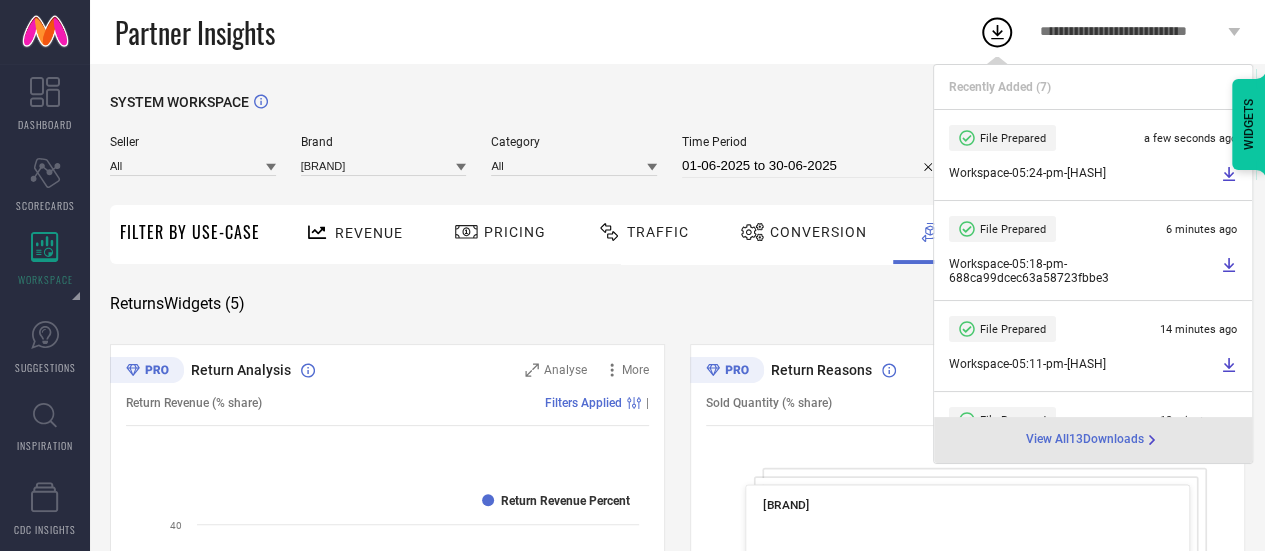 select on "5" 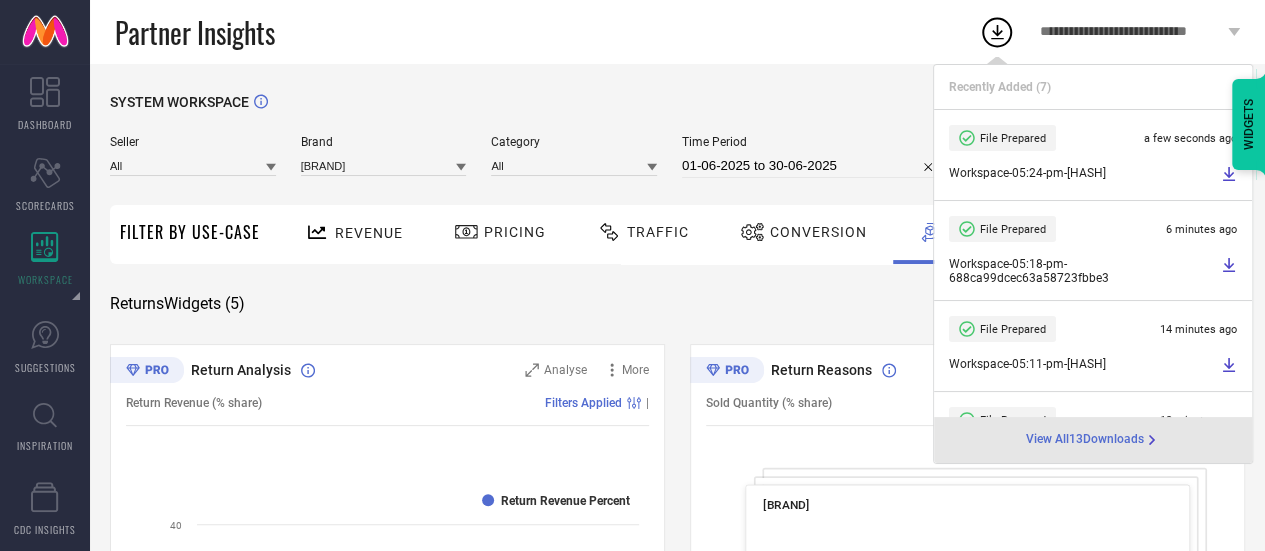 select on "2025" 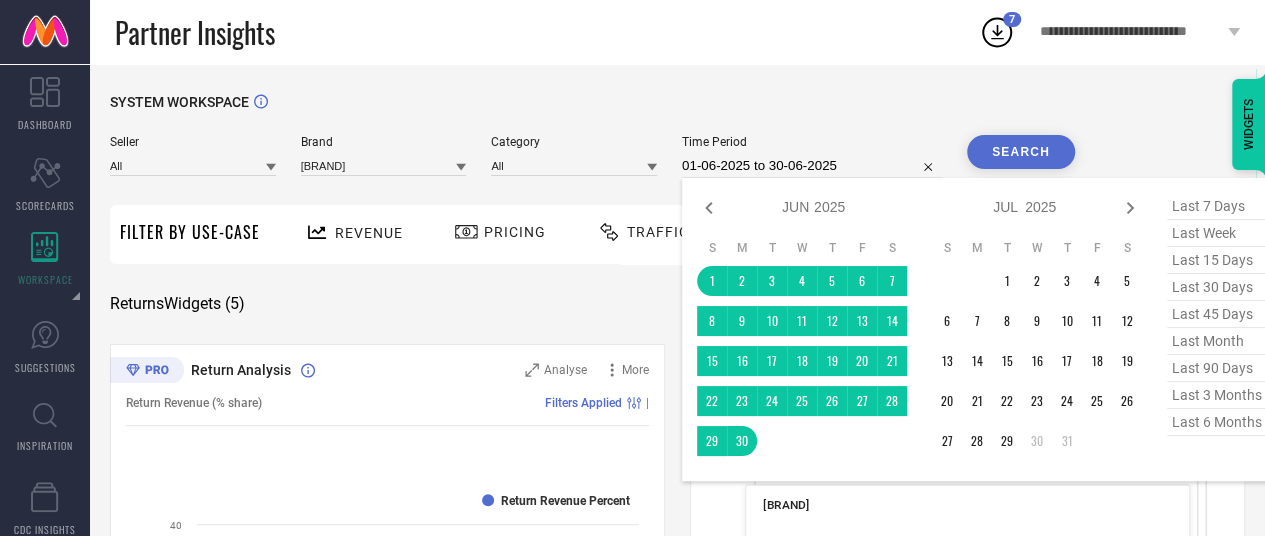 click on "01-06-2025 to 30-06-2025" at bounding box center (812, 166) 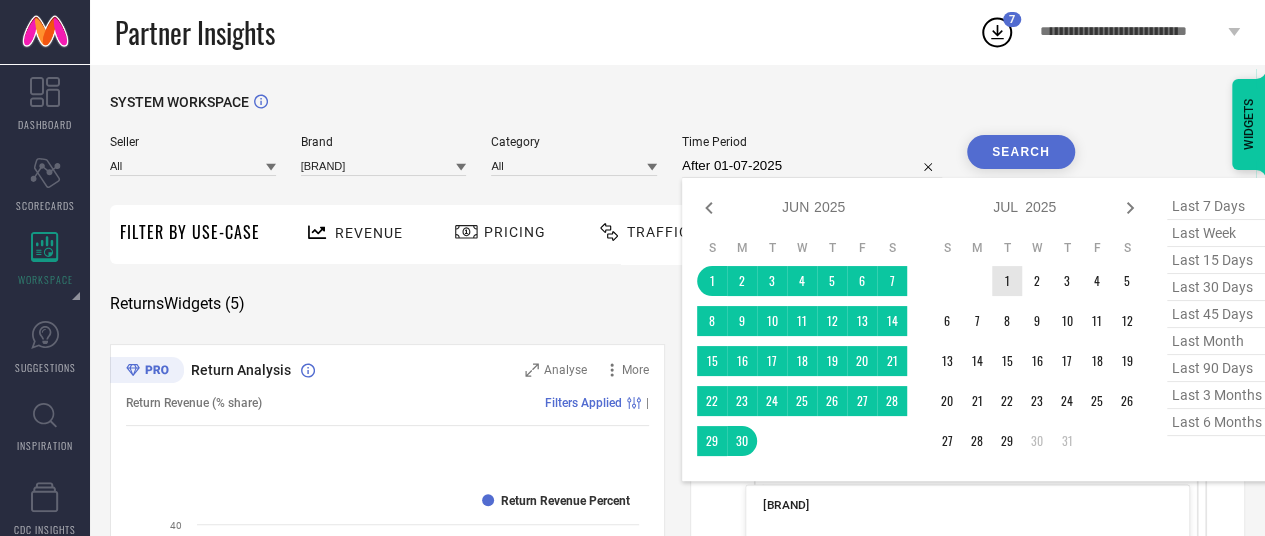 click on "1" at bounding box center [1007, 281] 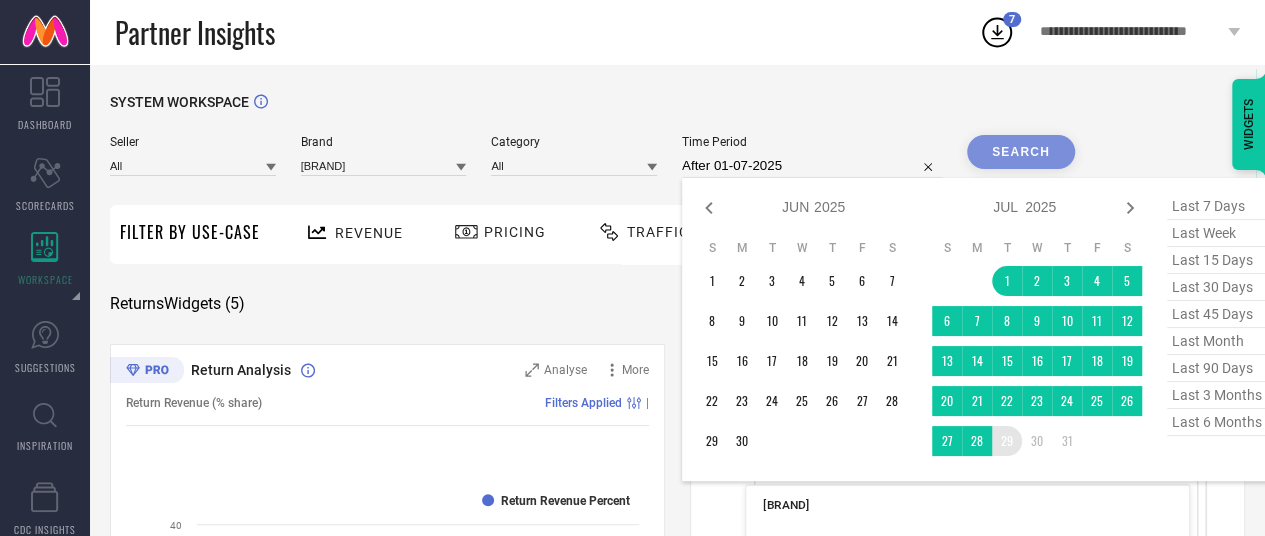 type on "01-07-2025 to 29-07-2025" 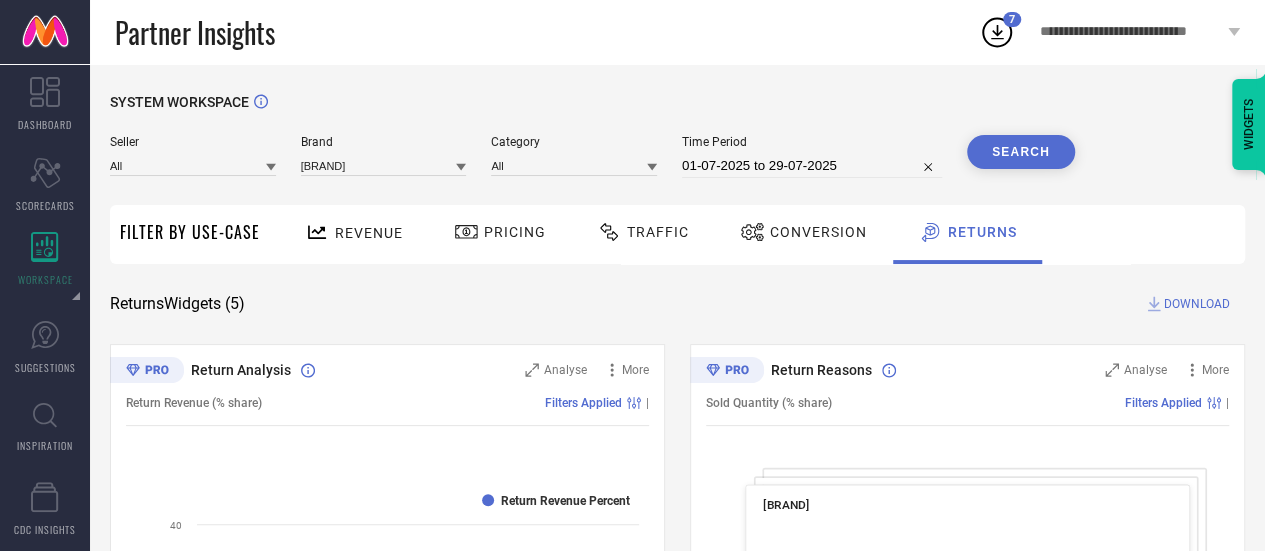 click on "Search" at bounding box center [1021, 152] 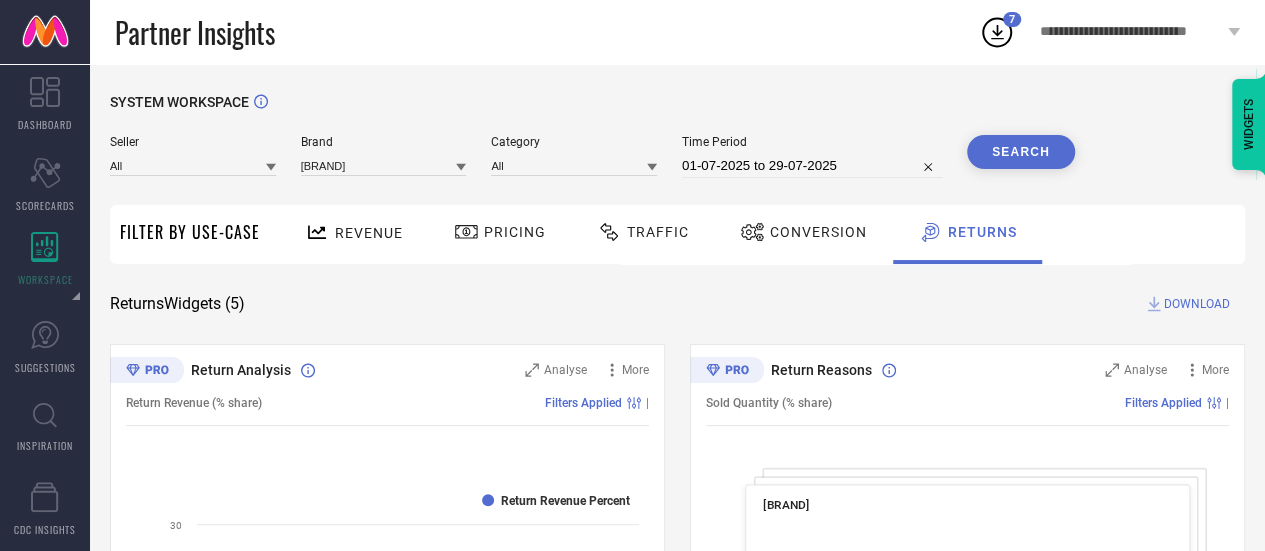 click on "Revenue" at bounding box center (369, 233) 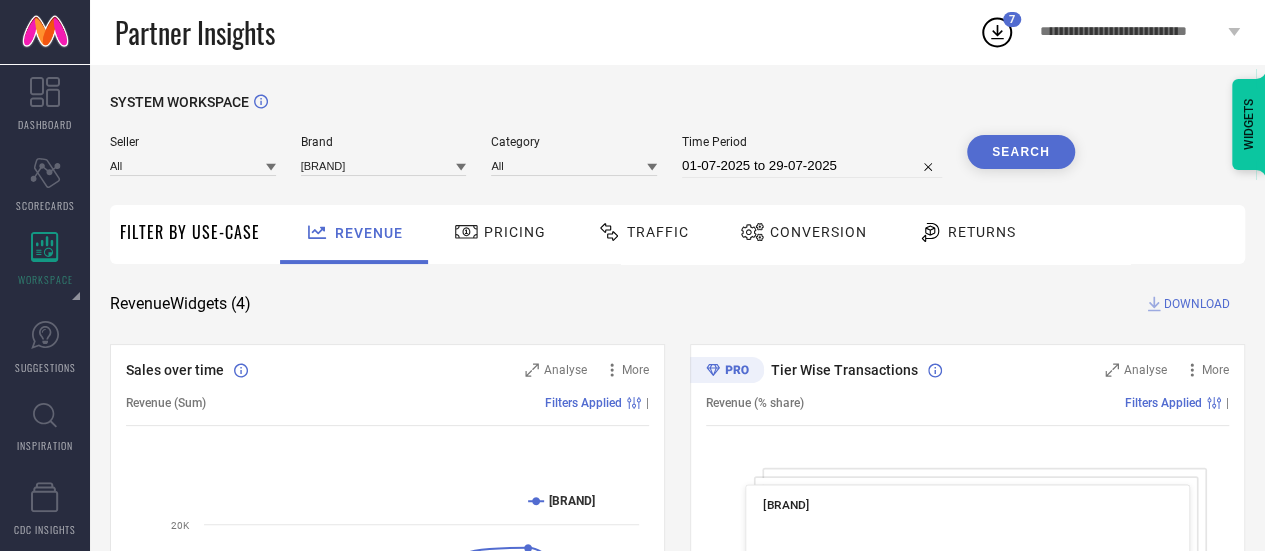 click on "DOWNLOAD" at bounding box center (1197, 304) 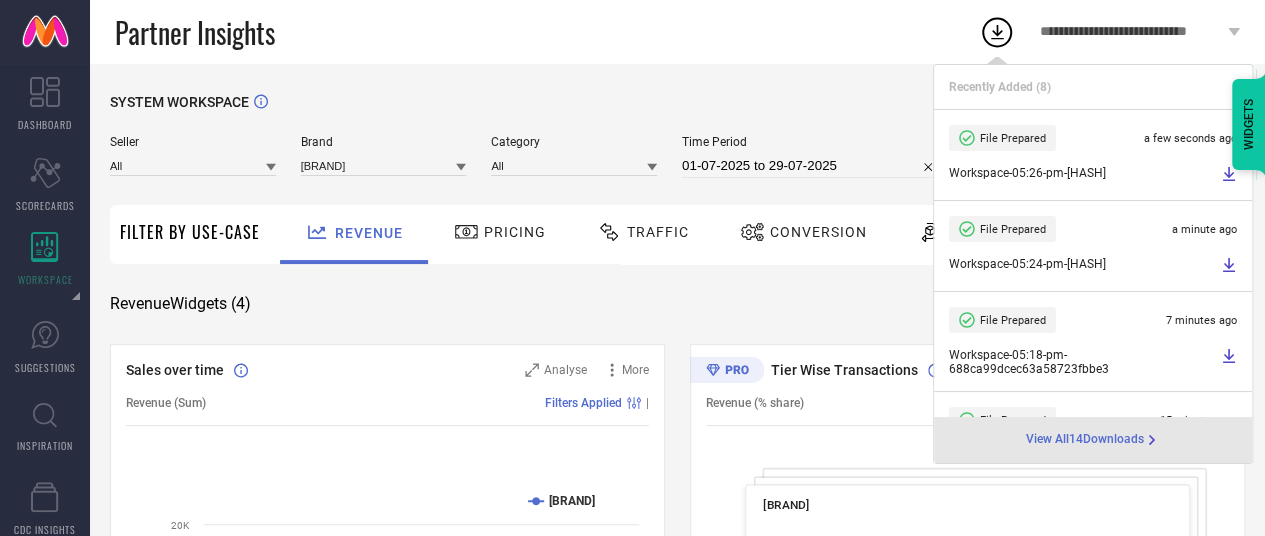 click on "01-07-2025 to 29-07-2025" at bounding box center [812, 166] 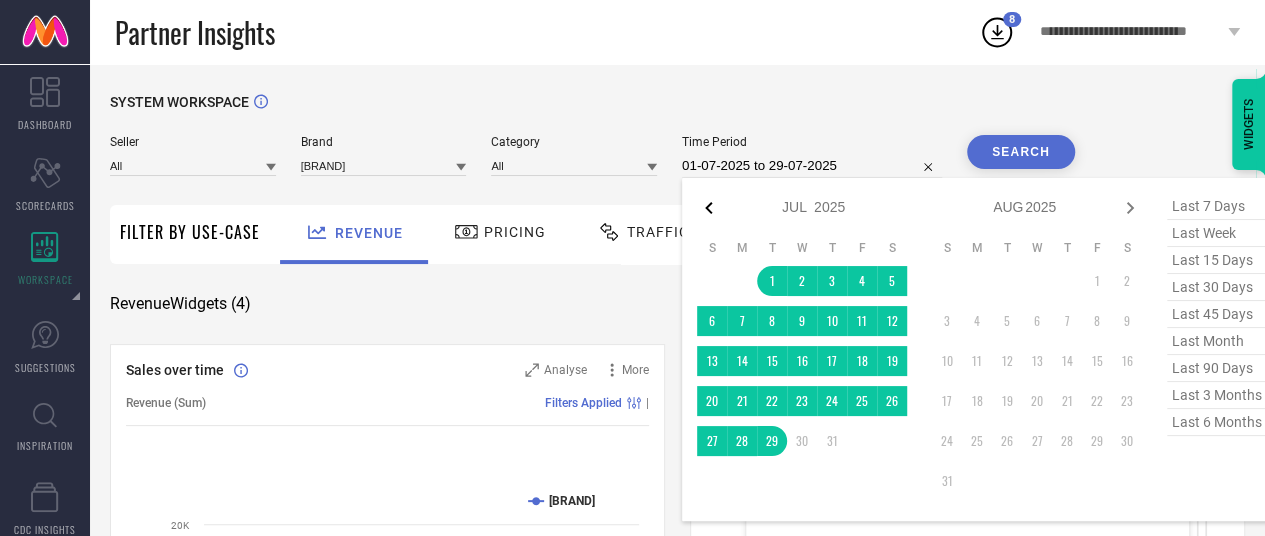 click 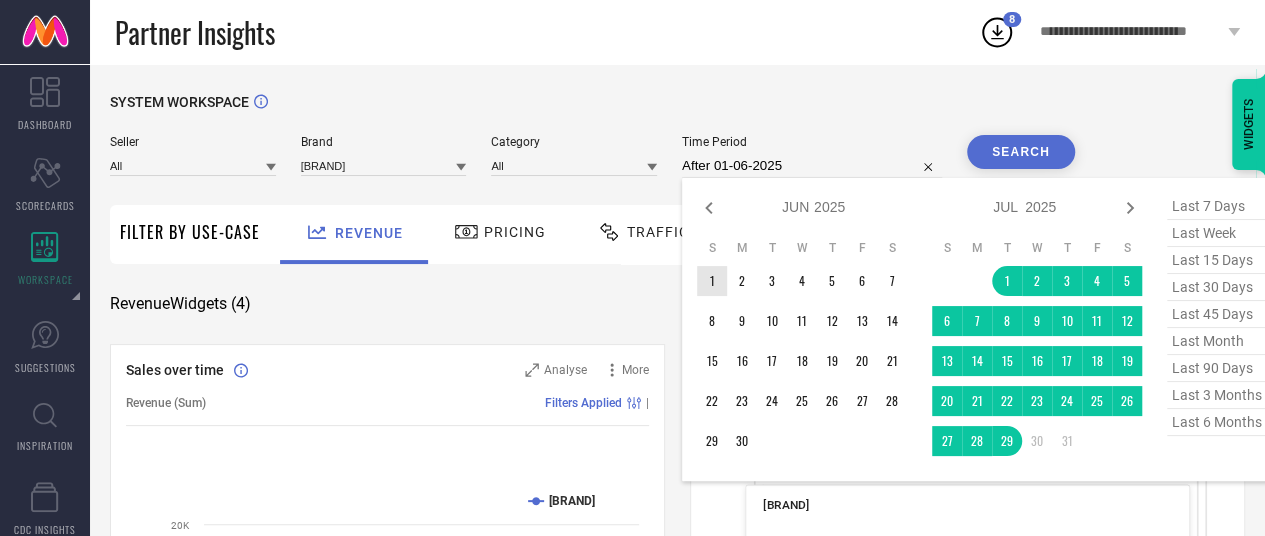 click on "1" at bounding box center [712, 281] 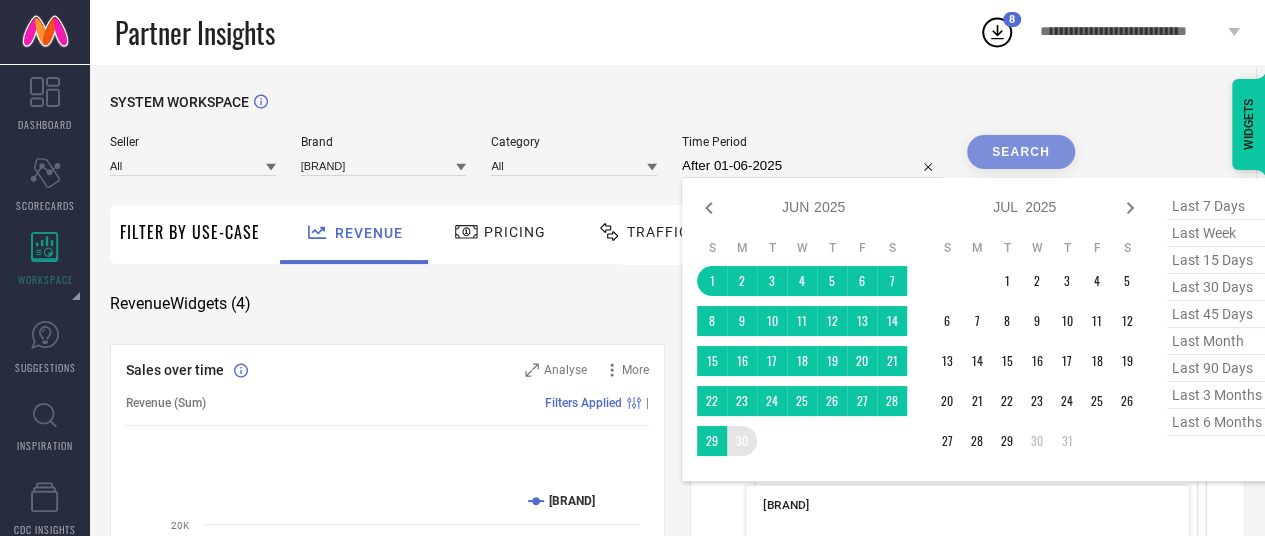 click on "S M T W T F S 1 2 3 4 5 6 7 8 9 10 11 12 13 14 15 16 17 18 19 20 21 22 23 24 25 26 27 28 29 30" at bounding box center (802, 348) 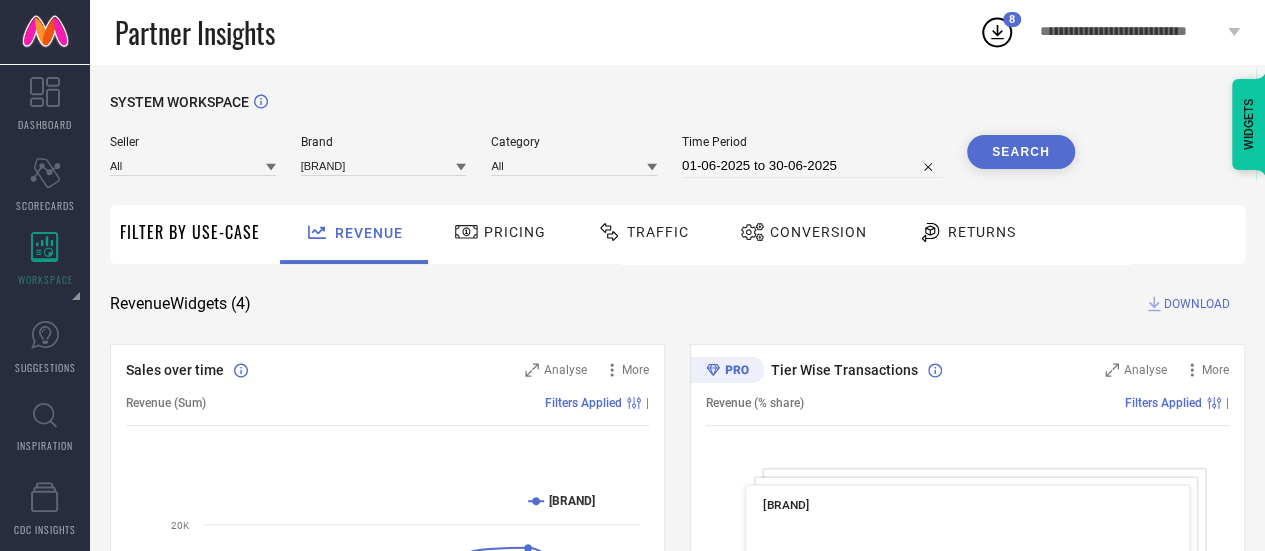 click on "Search" at bounding box center (1021, 152) 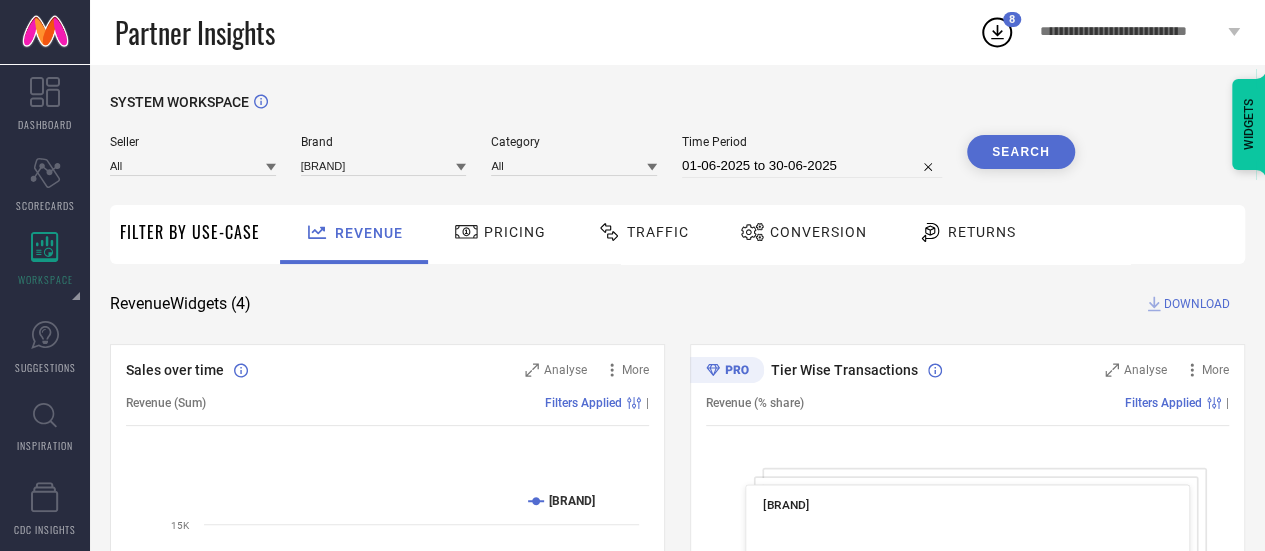 click on "DOWNLOAD" at bounding box center (1197, 304) 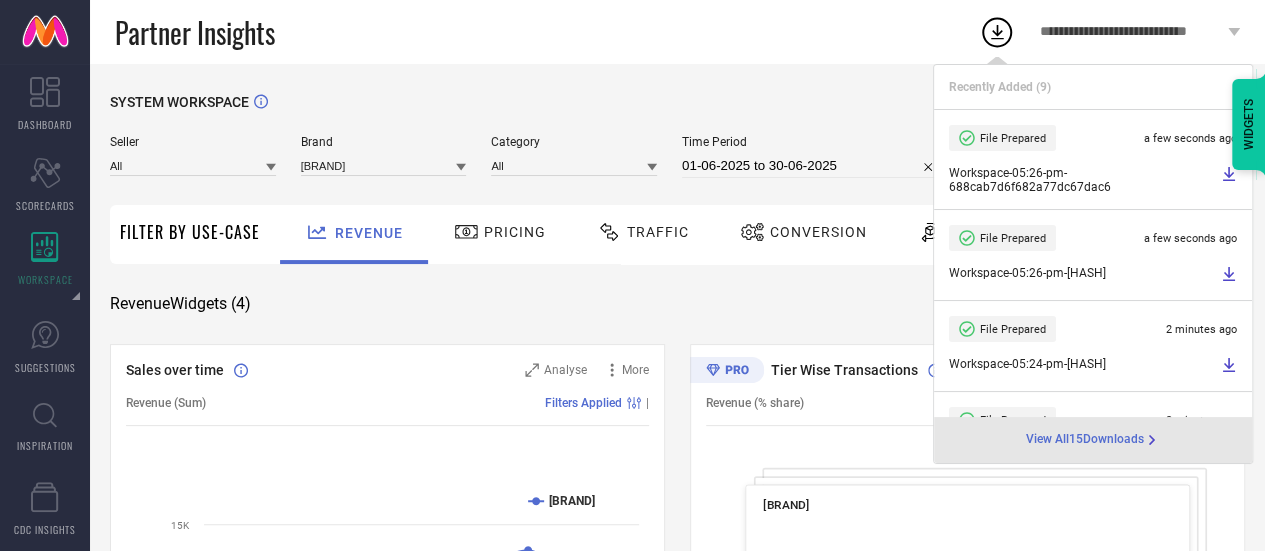 click on "Workspace - 05:26-pm - [HASH]" at bounding box center [1093, 255] 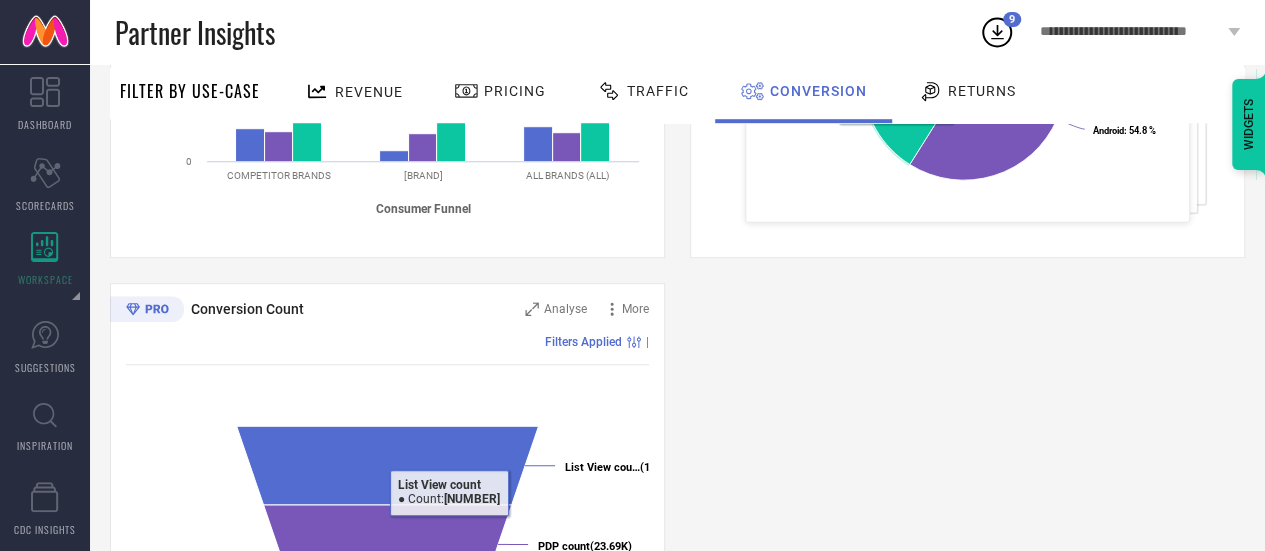 scroll, scrollTop: 0, scrollLeft: 0, axis: both 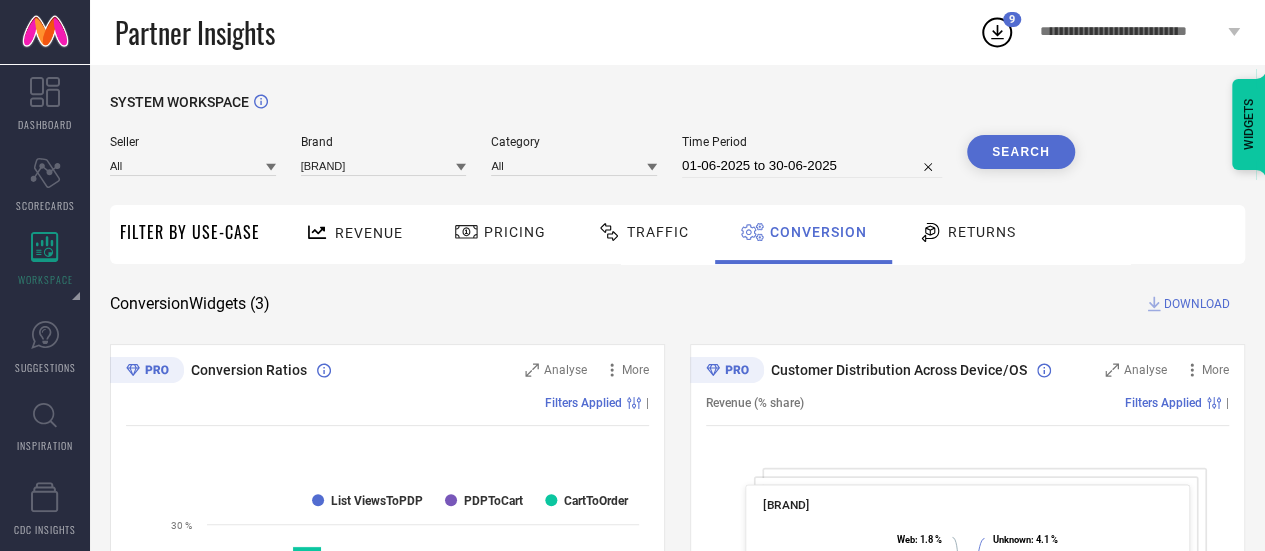 select on "5" 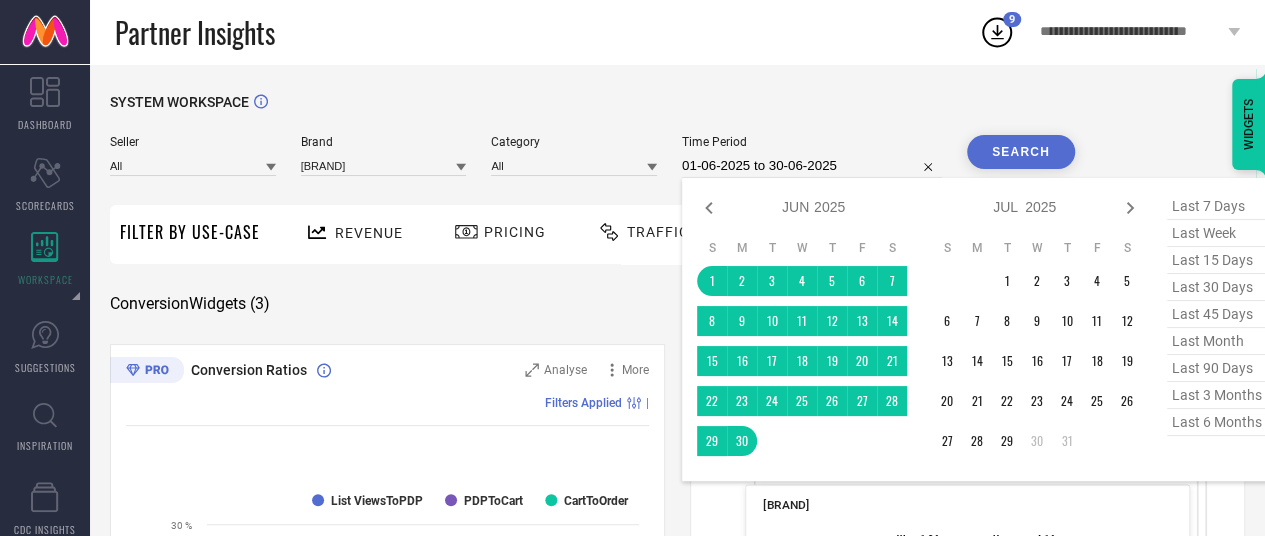 click on "01-06-2025 to 30-06-2025" at bounding box center [812, 166] 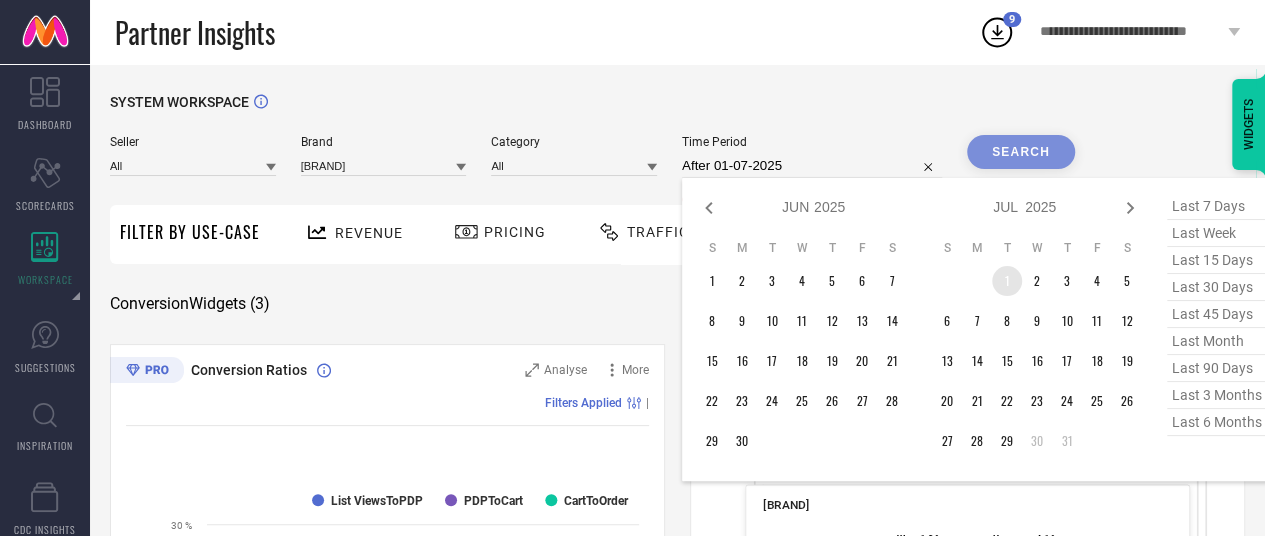 click on "1" at bounding box center [1007, 281] 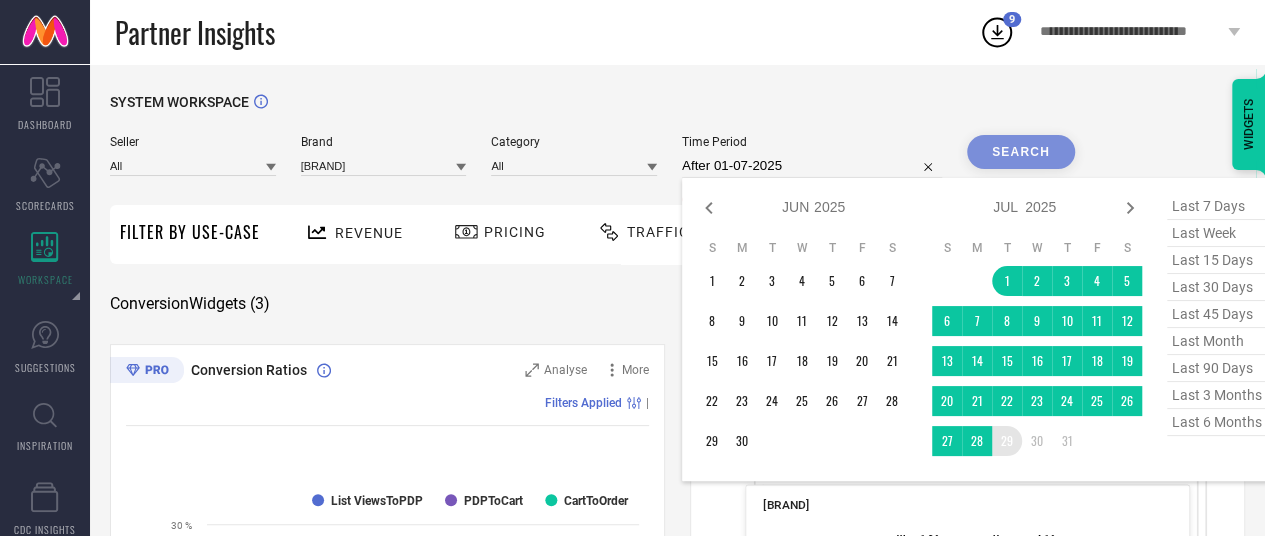 type on "01-07-2025 to 29-07-2025" 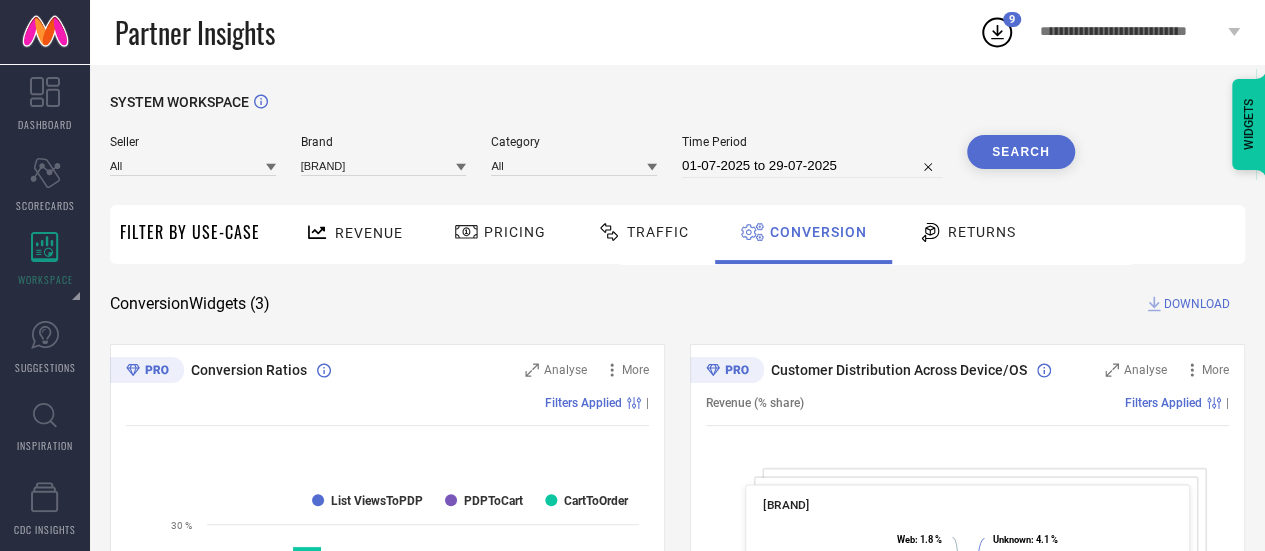 click on "Search" at bounding box center (1021, 152) 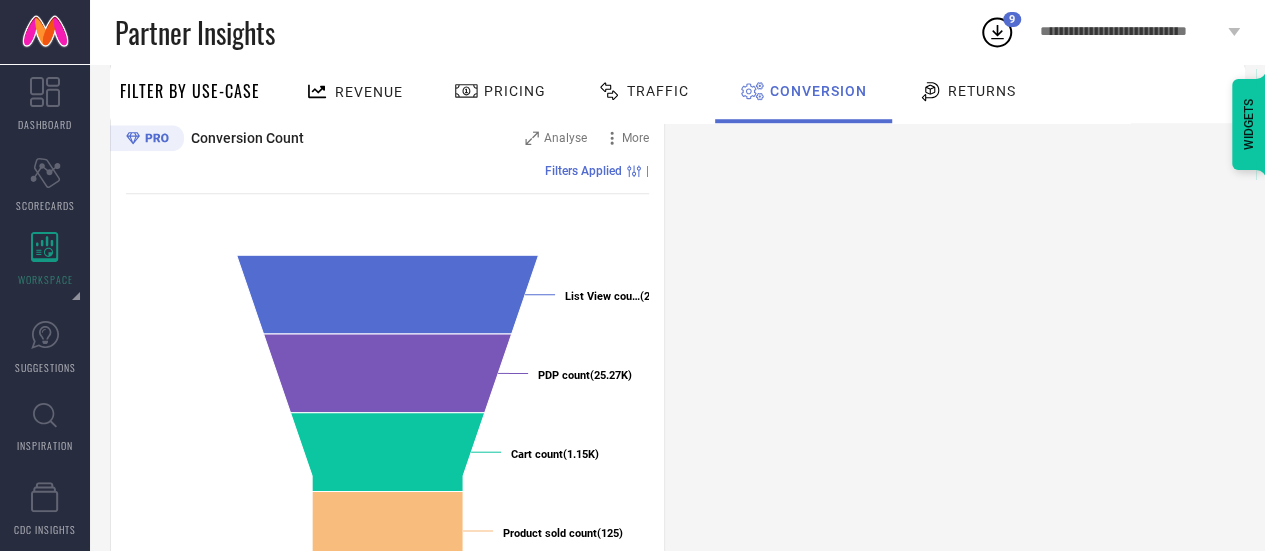 scroll, scrollTop: 758, scrollLeft: 0, axis: vertical 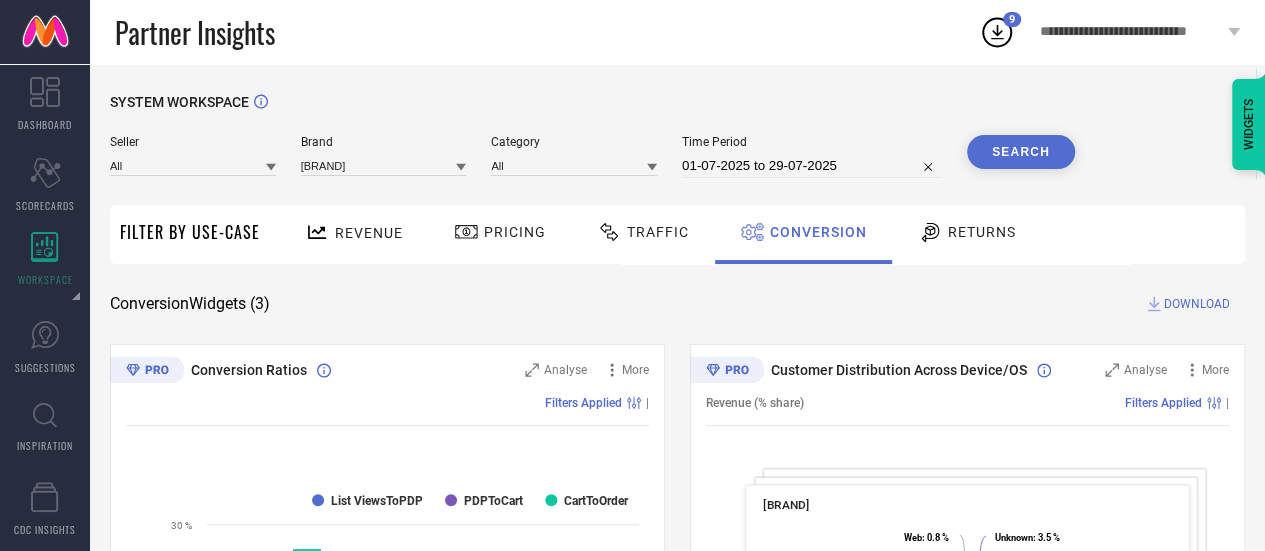 click on "DOWNLOAD" at bounding box center (1197, 304) 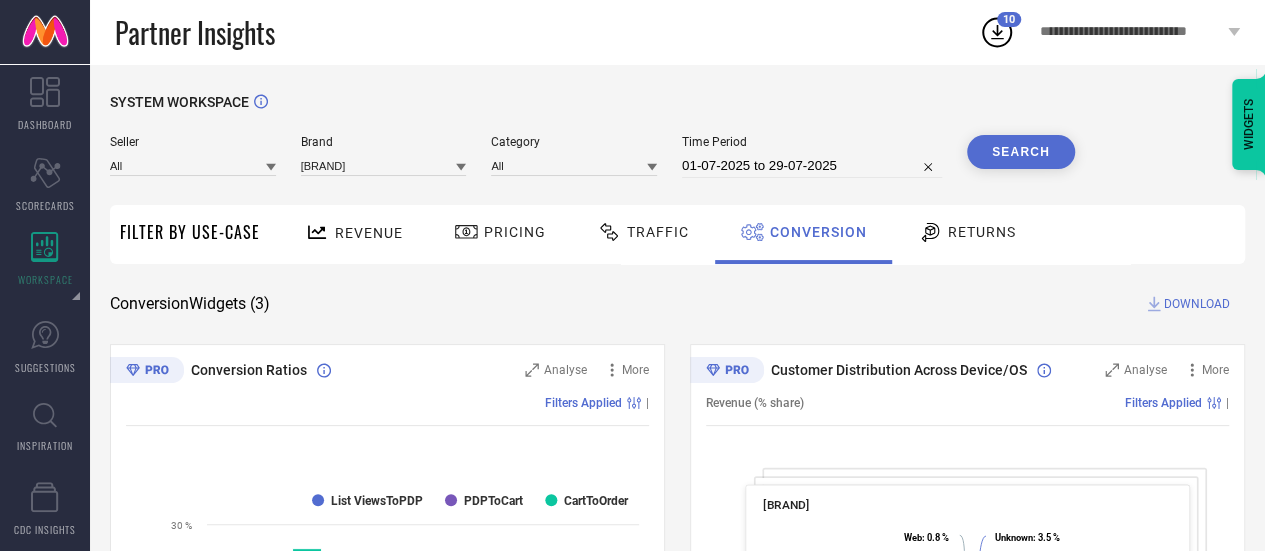 click 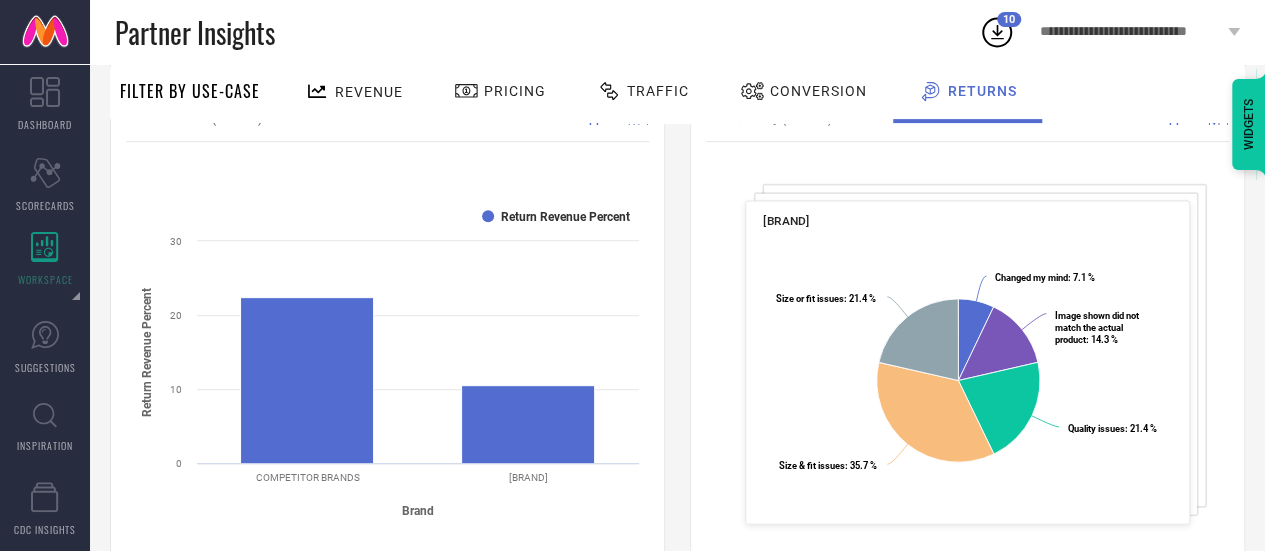 scroll, scrollTop: 283, scrollLeft: 0, axis: vertical 